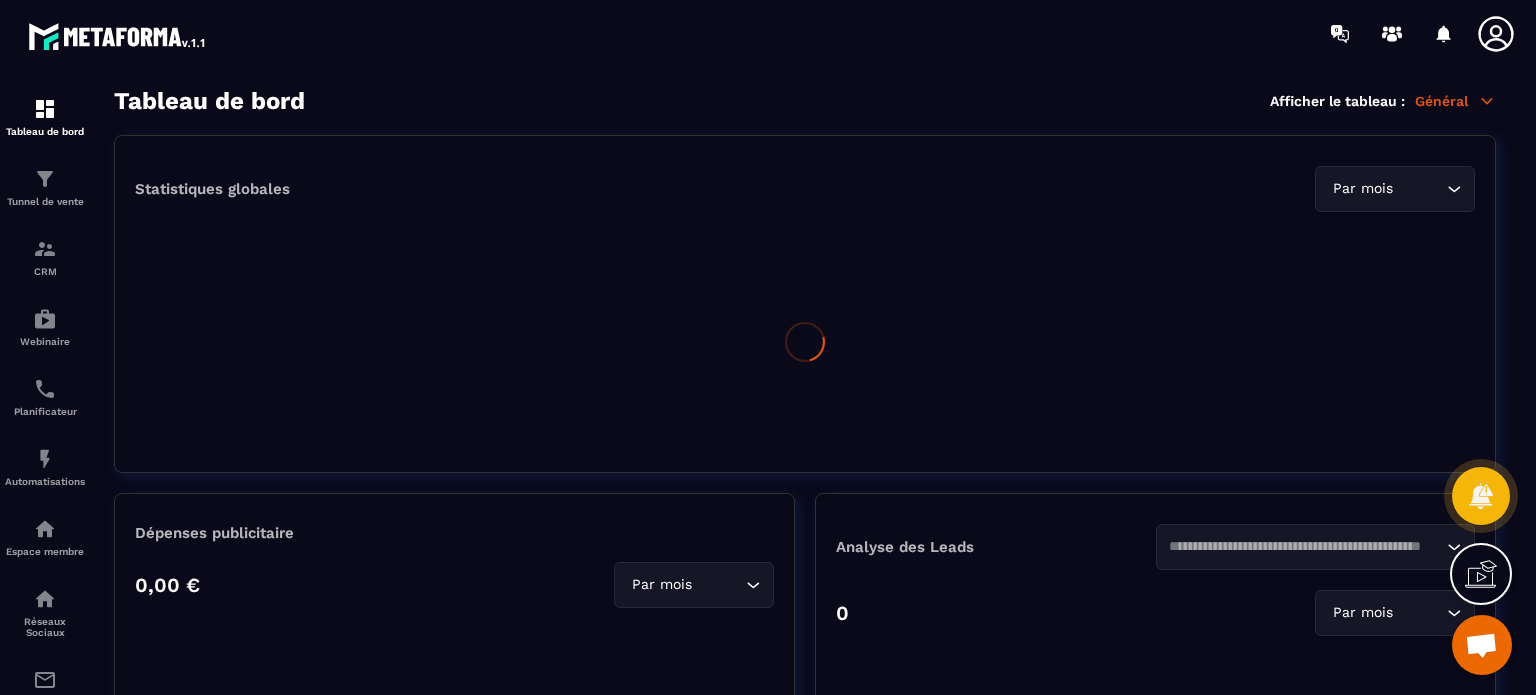 scroll, scrollTop: 0, scrollLeft: 0, axis: both 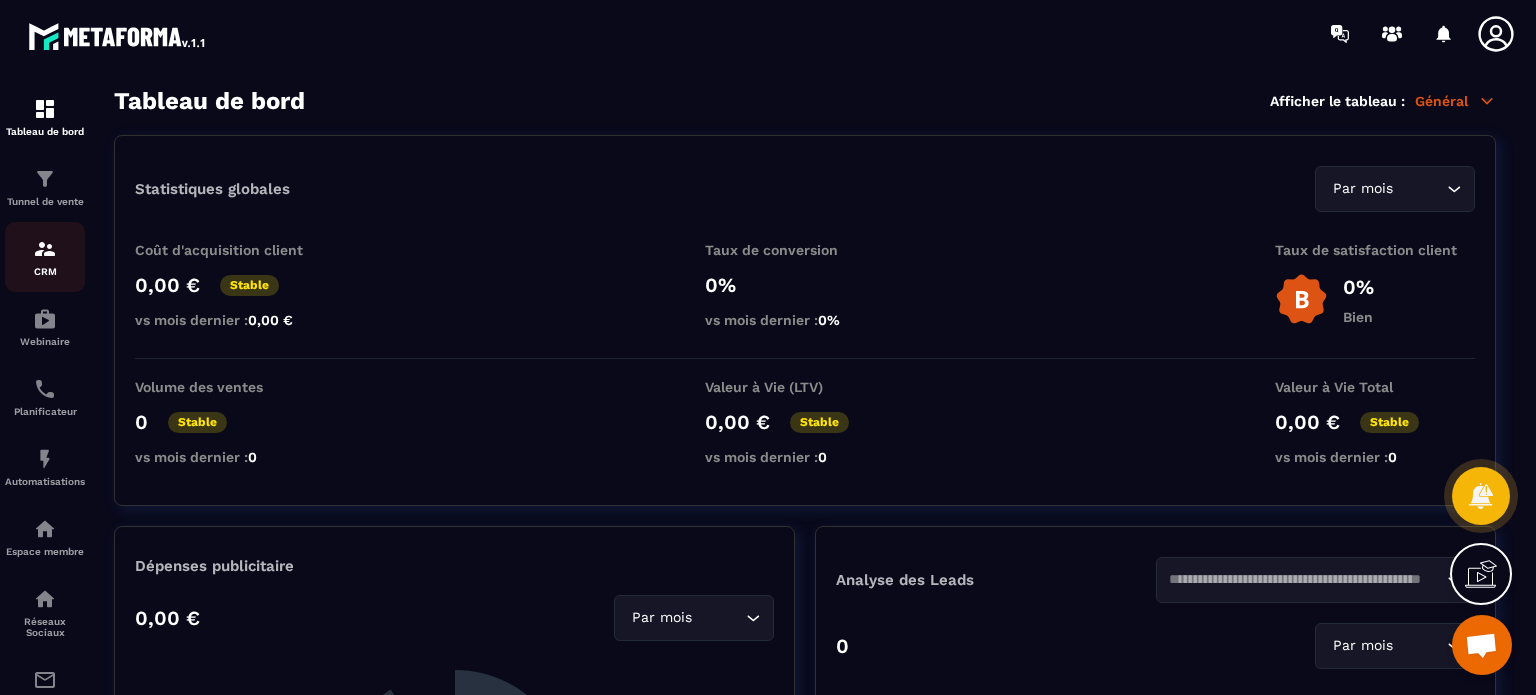 click on "CRM" at bounding box center [45, 271] 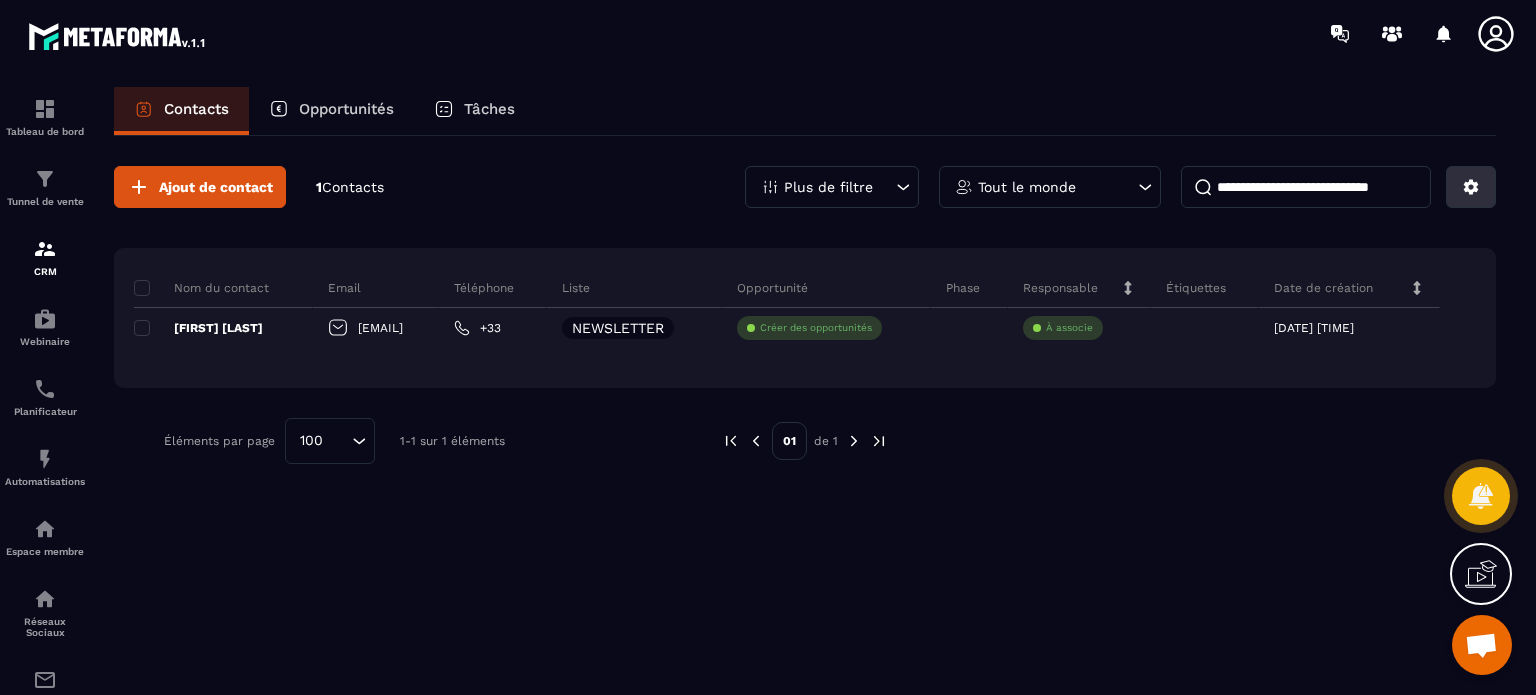 click 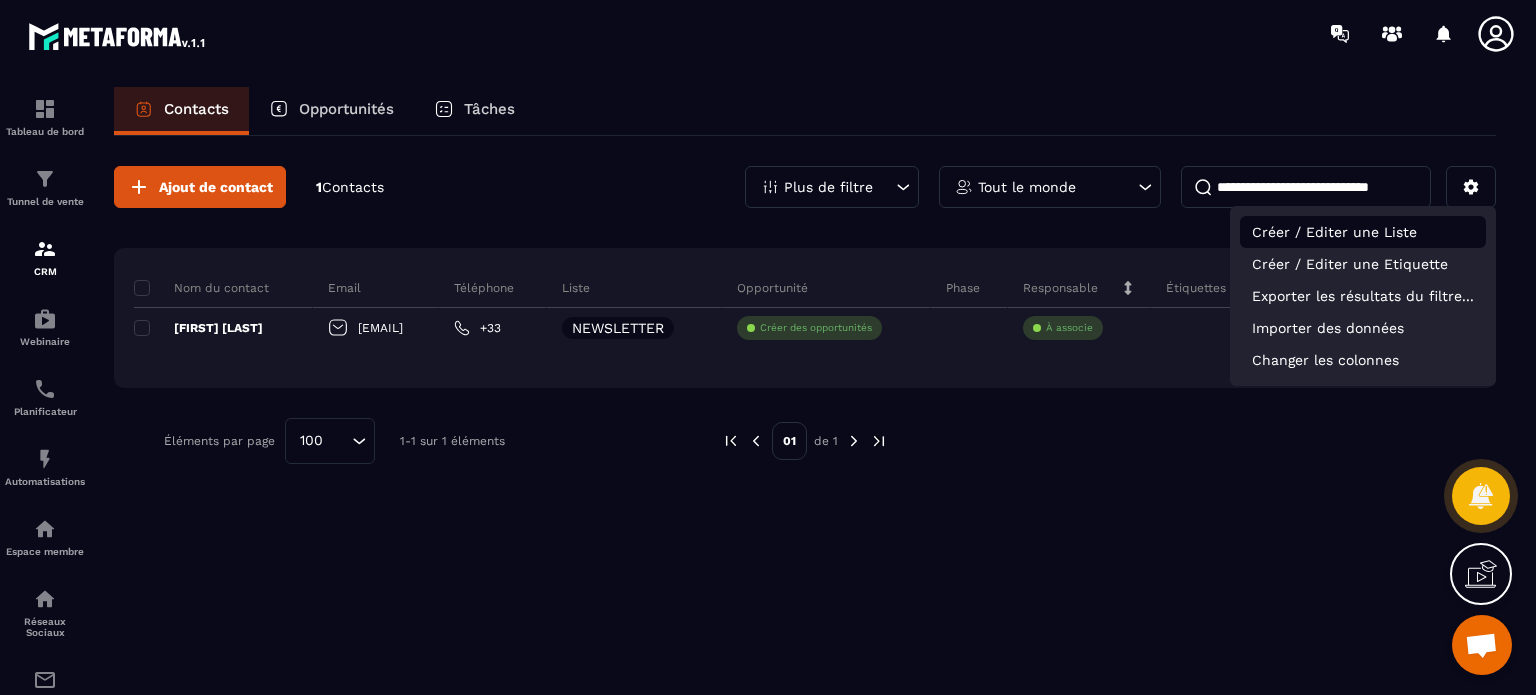 click on "Créer / Editer une Liste" at bounding box center (1363, 232) 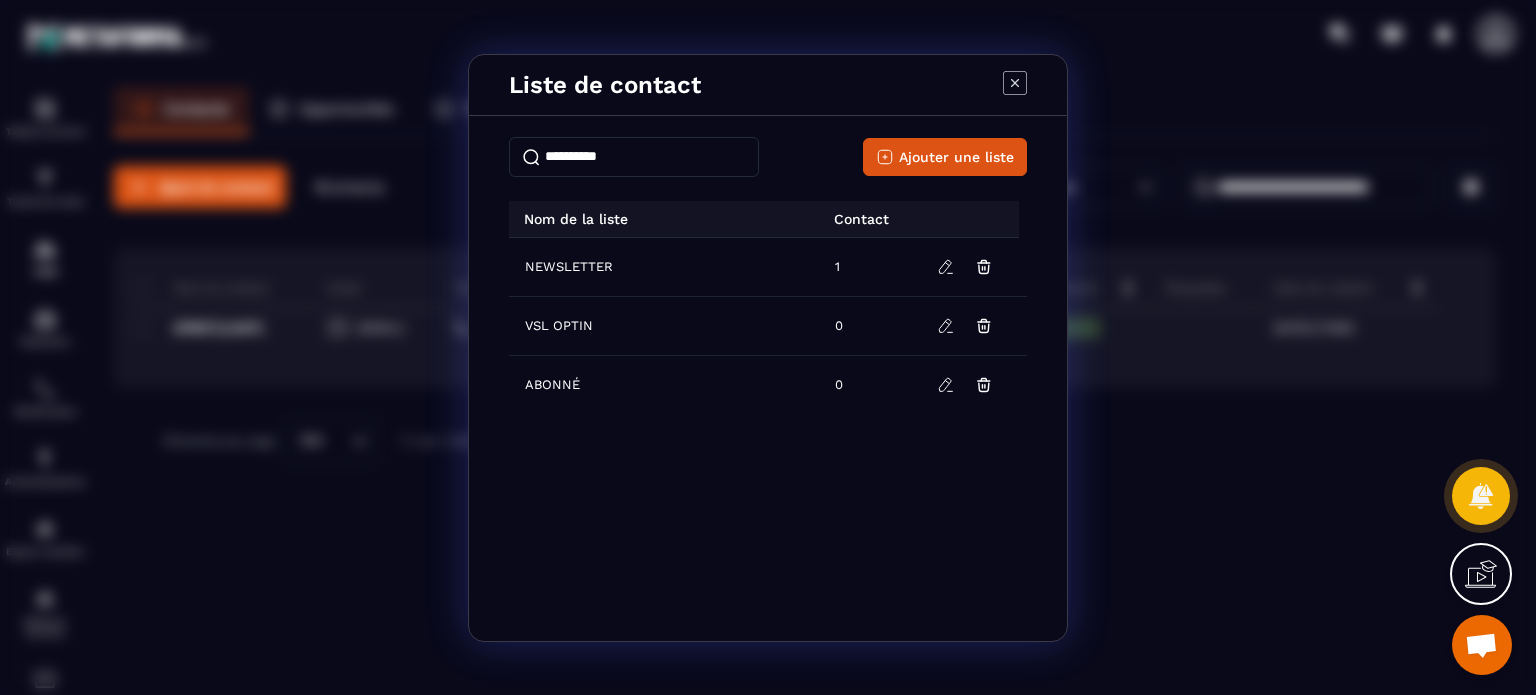 click 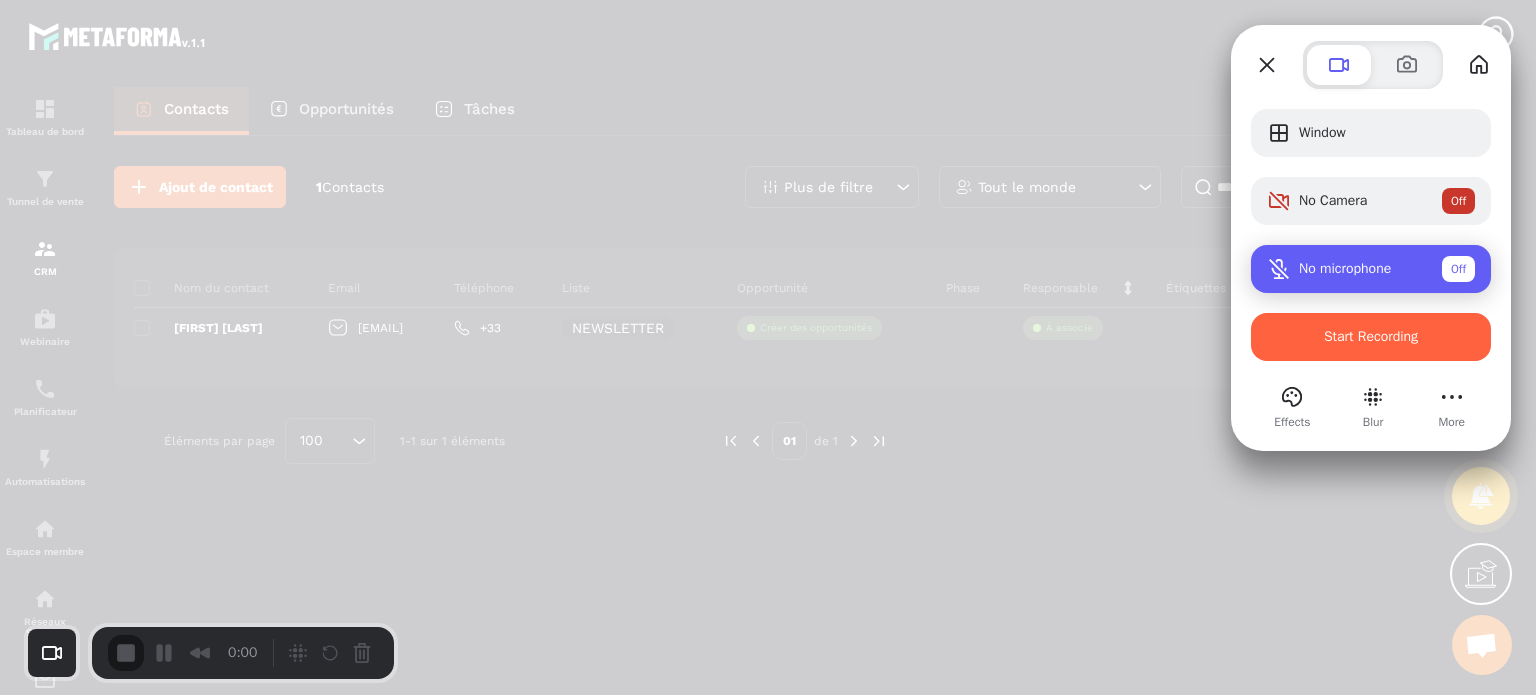 click on "No microphone" at bounding box center [1345, 269] 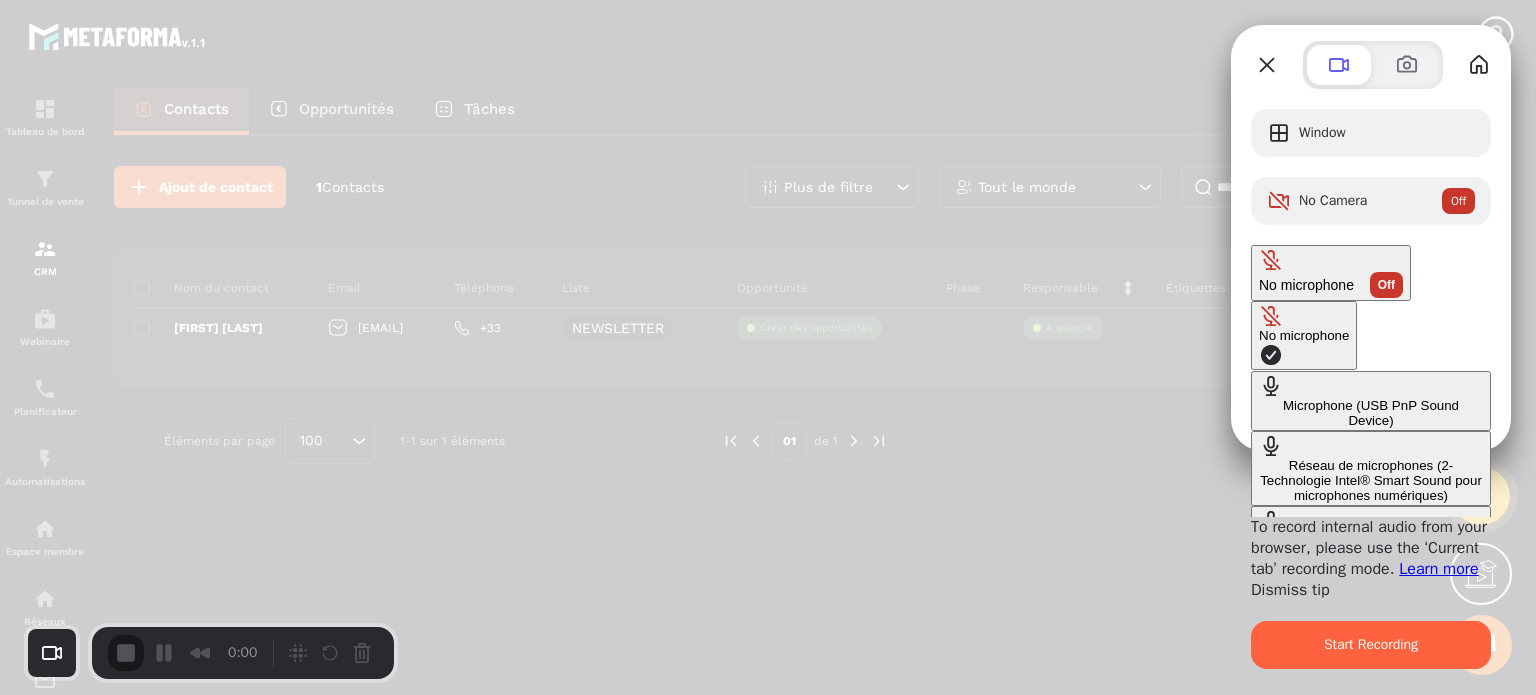 click on "Microphone (USB PnP Sound Device)" at bounding box center [1371, 413] 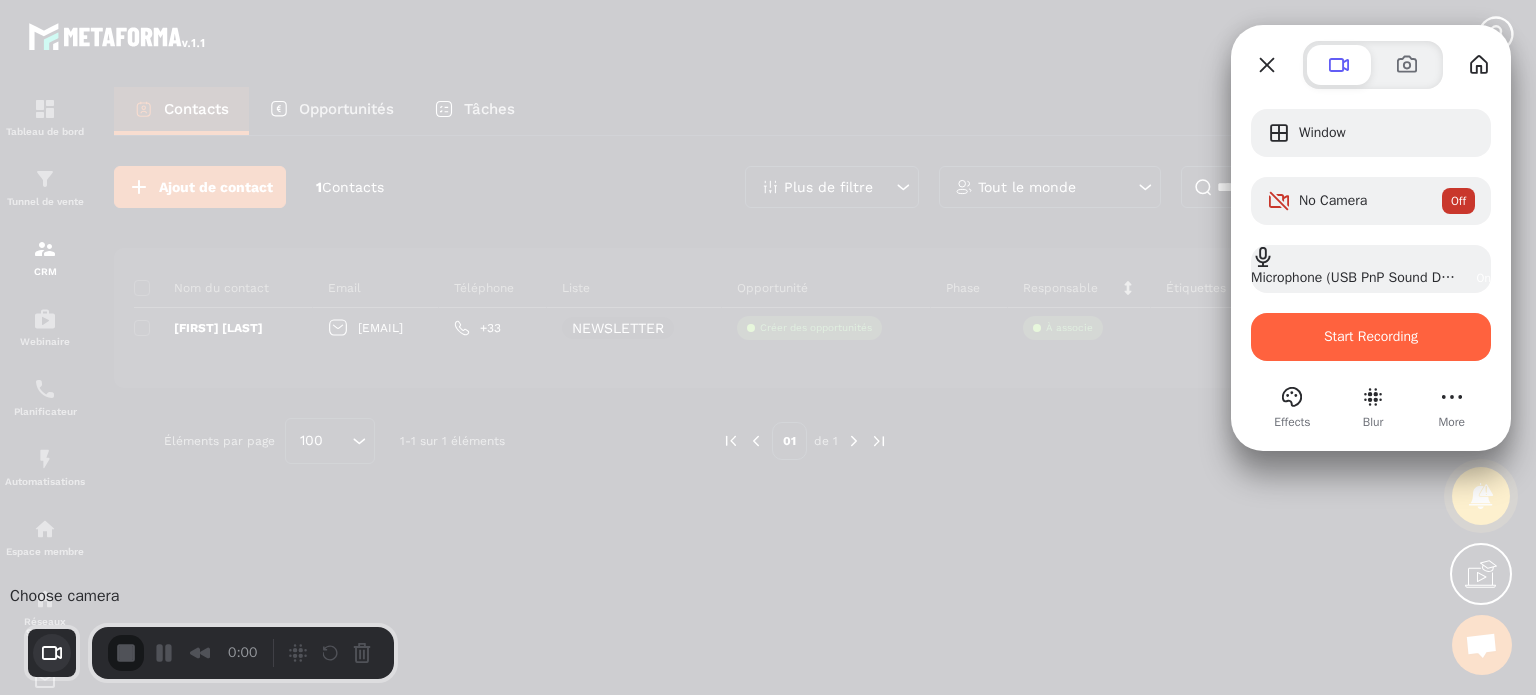 click at bounding box center [52, 653] 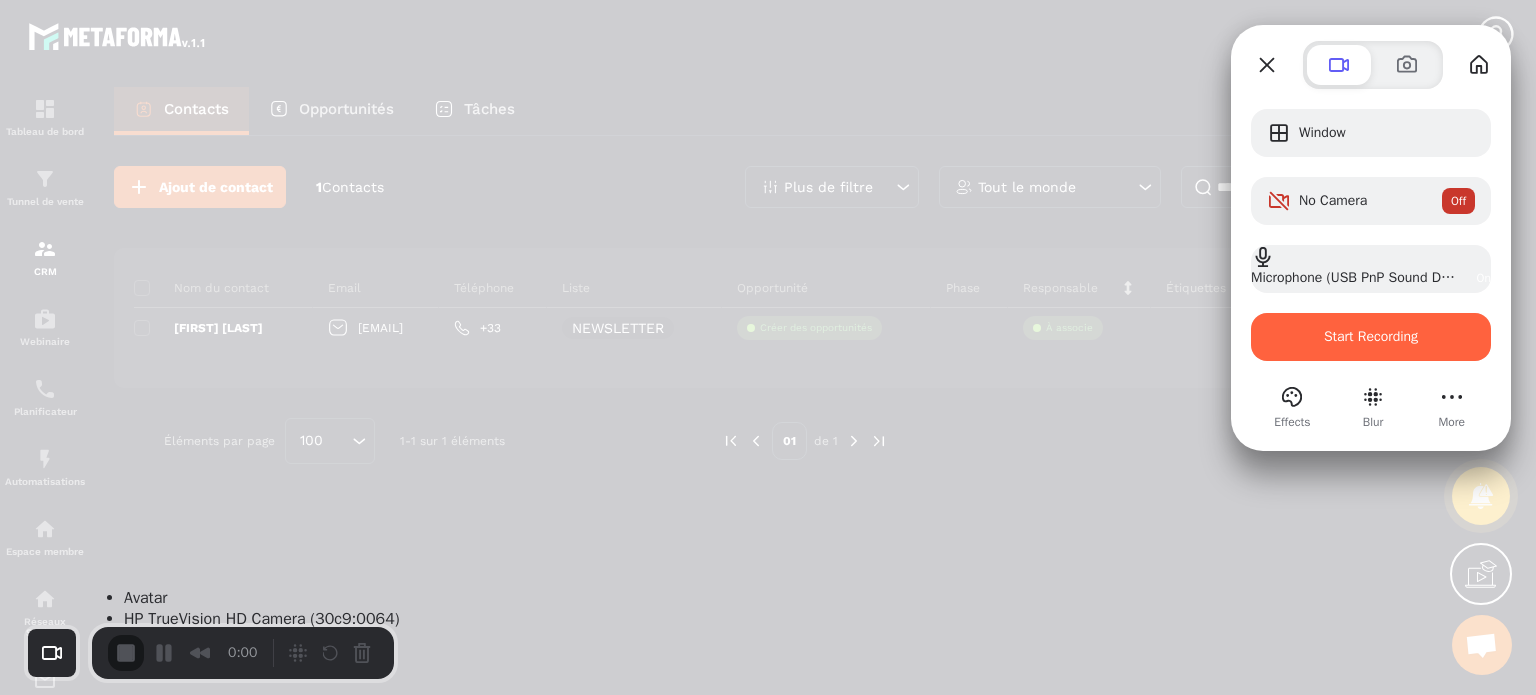 click on "Avatar" at bounding box center (145, 598) 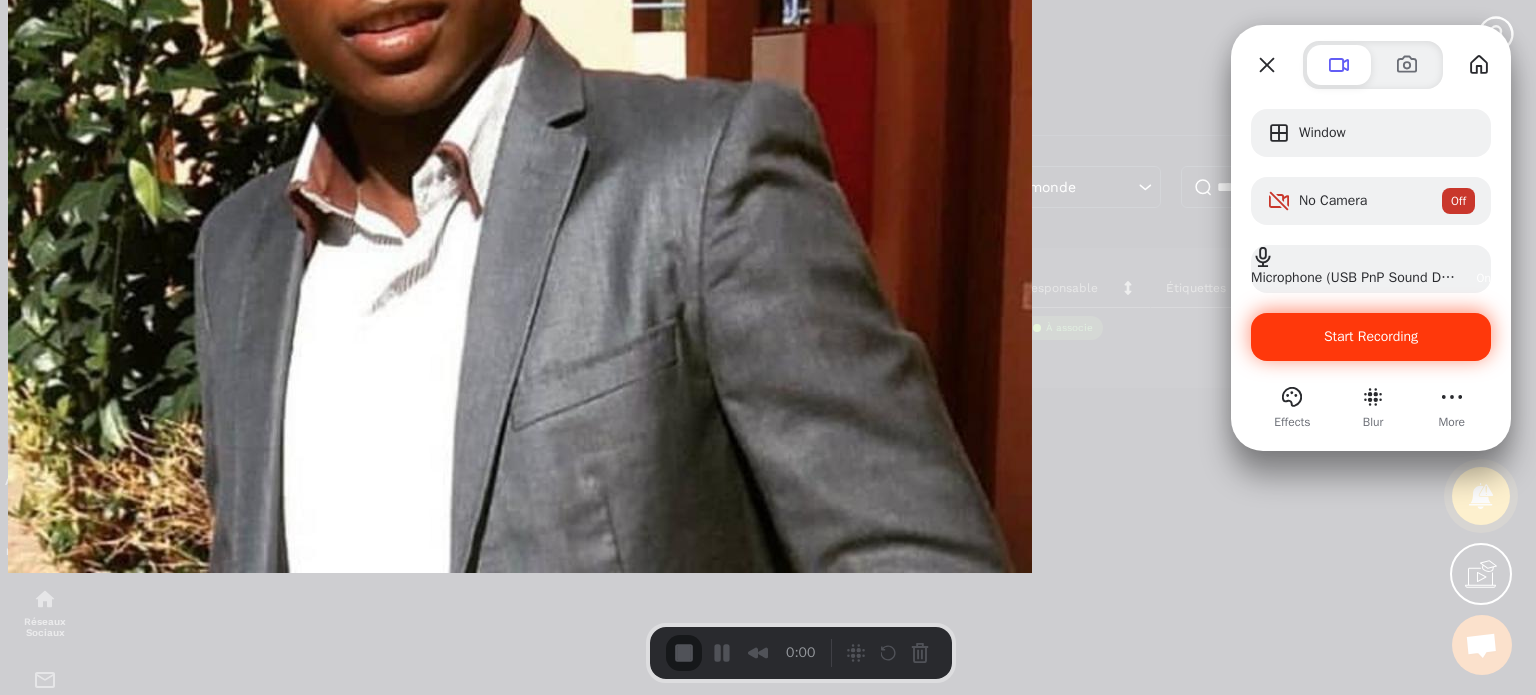 click on "Start Recording" at bounding box center [1371, 336] 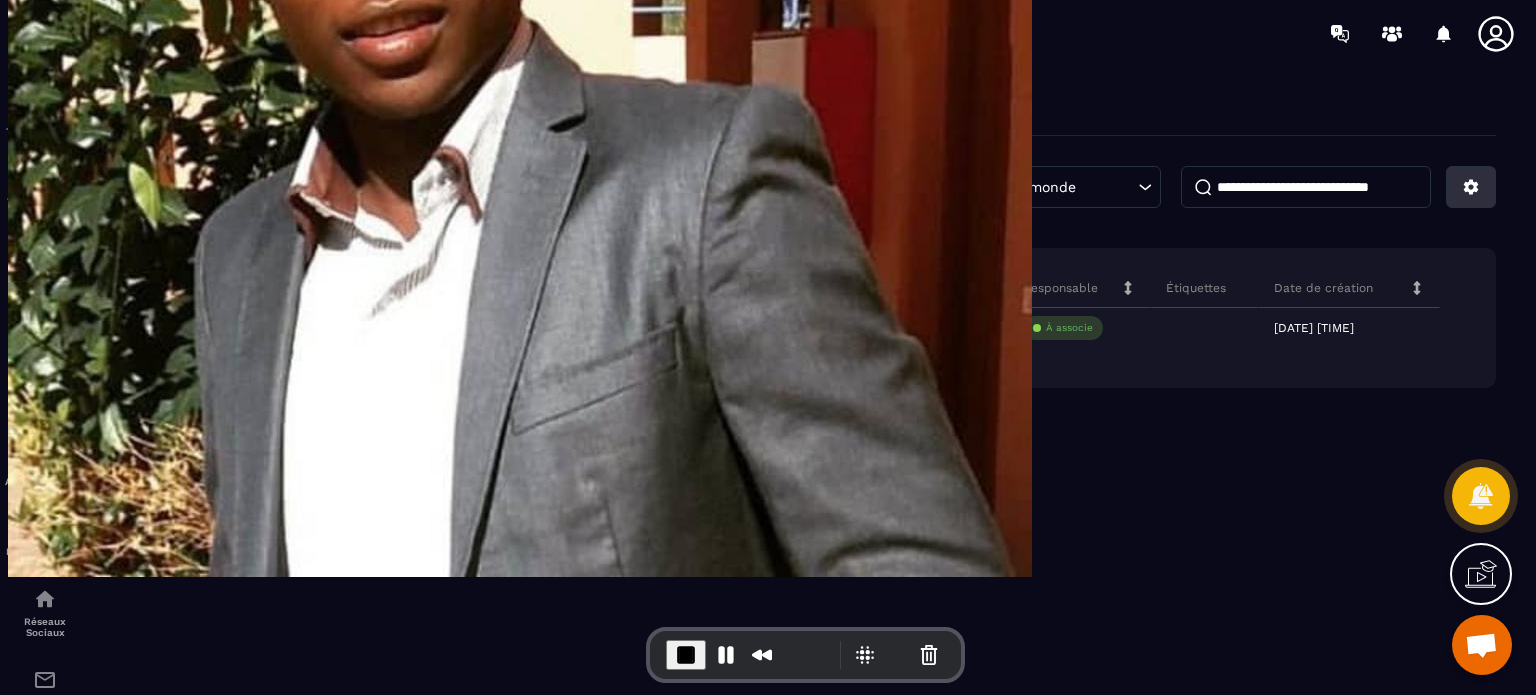 click 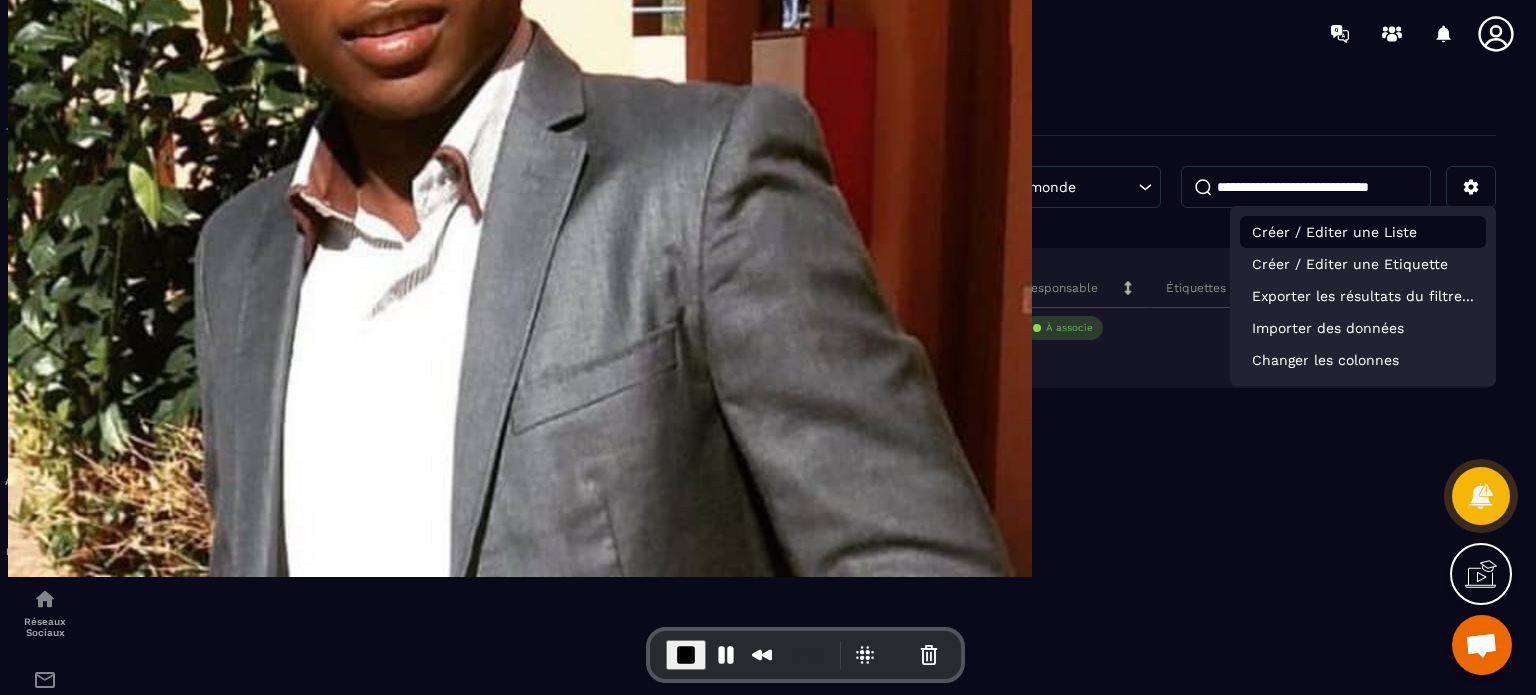 click on "Créer / Editer une Liste" at bounding box center [1363, 232] 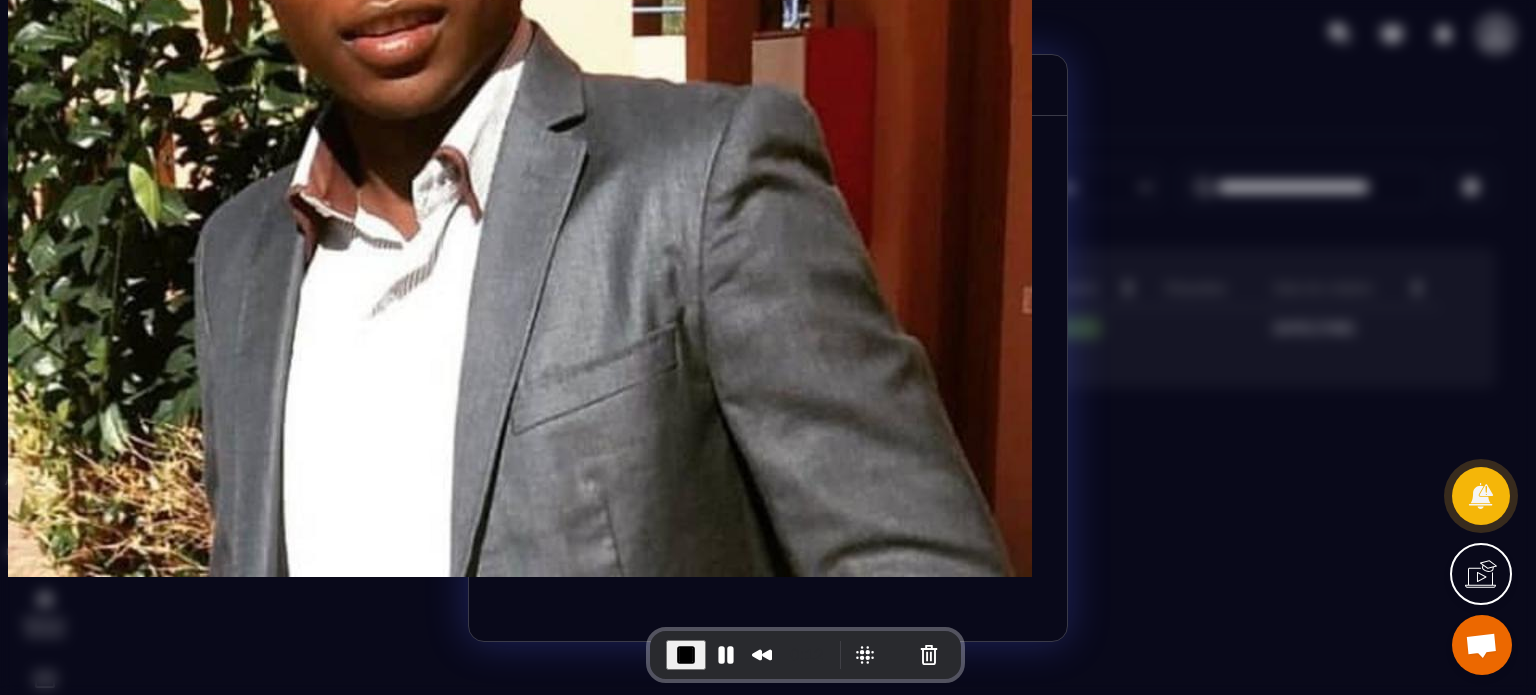 click 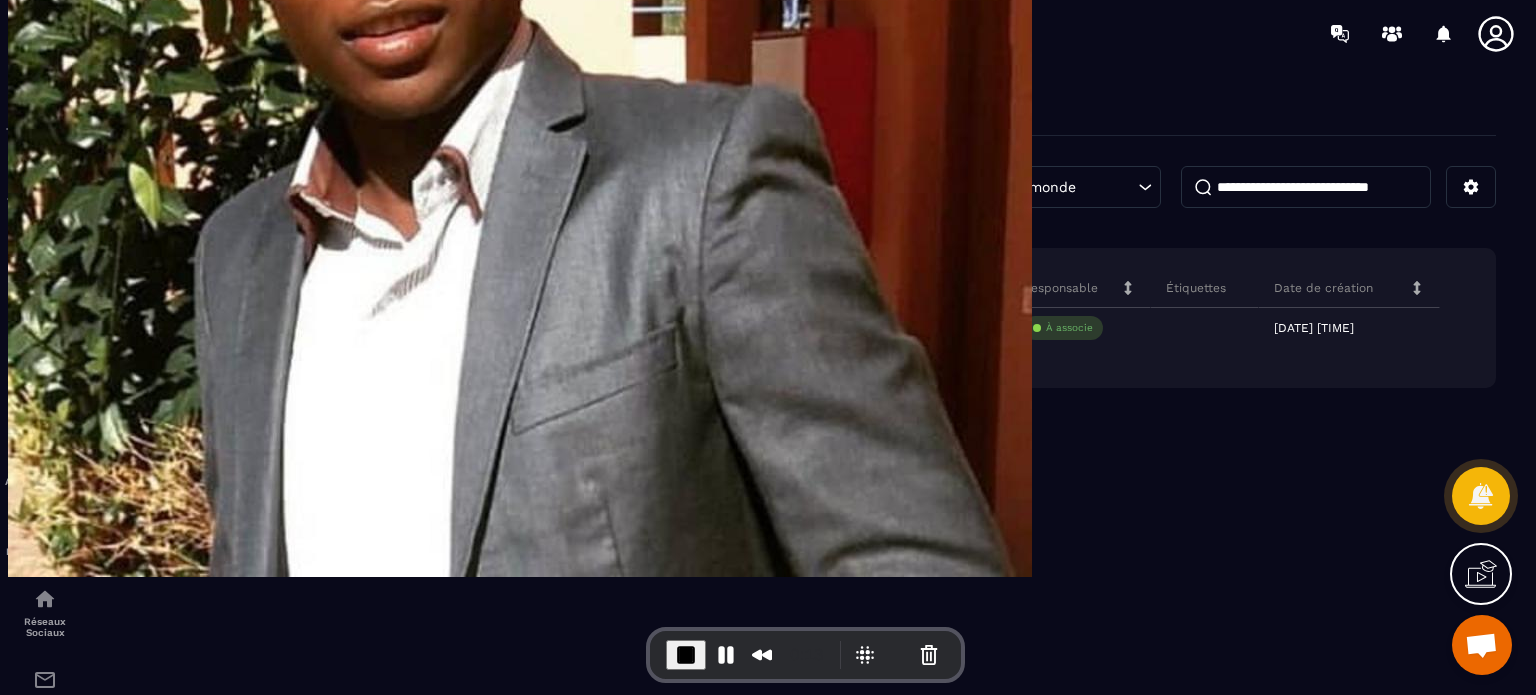 click on "Ajout de contact" at bounding box center (216, 187) 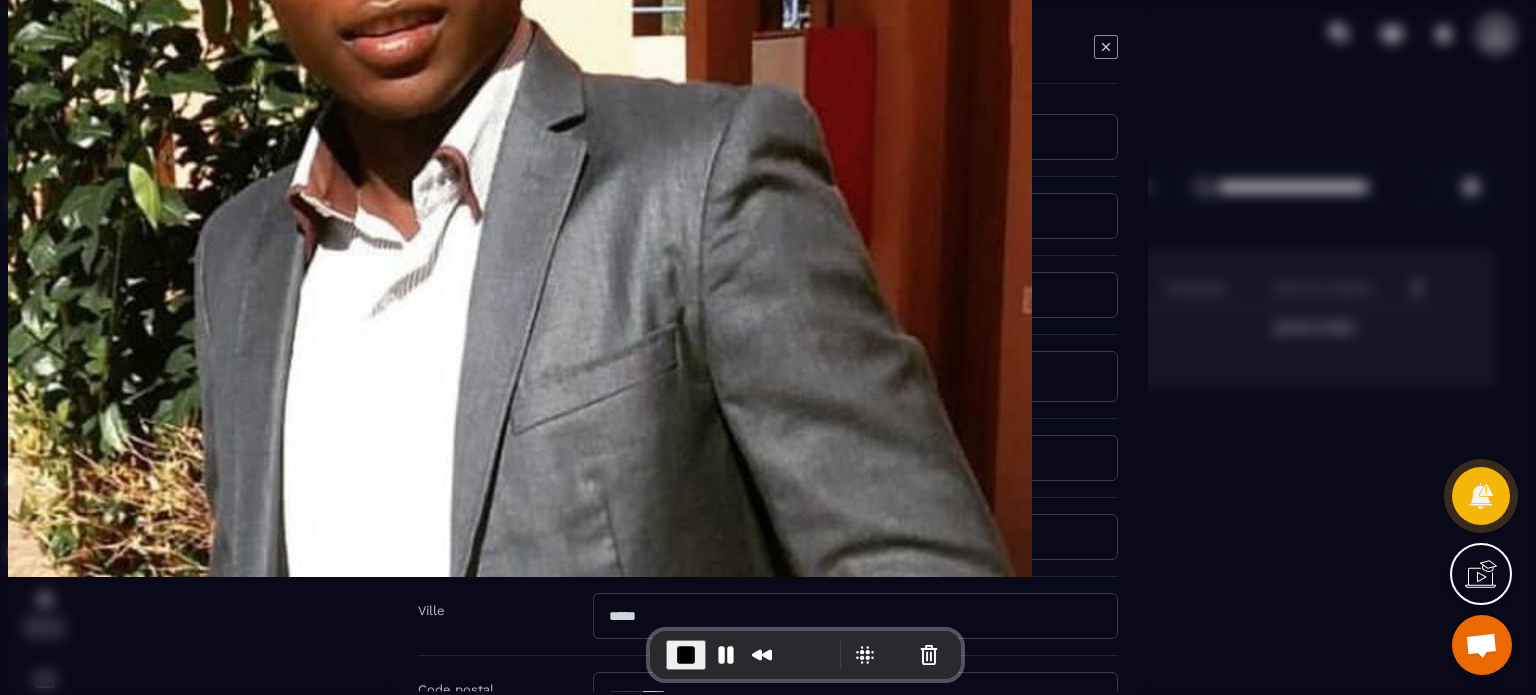 click 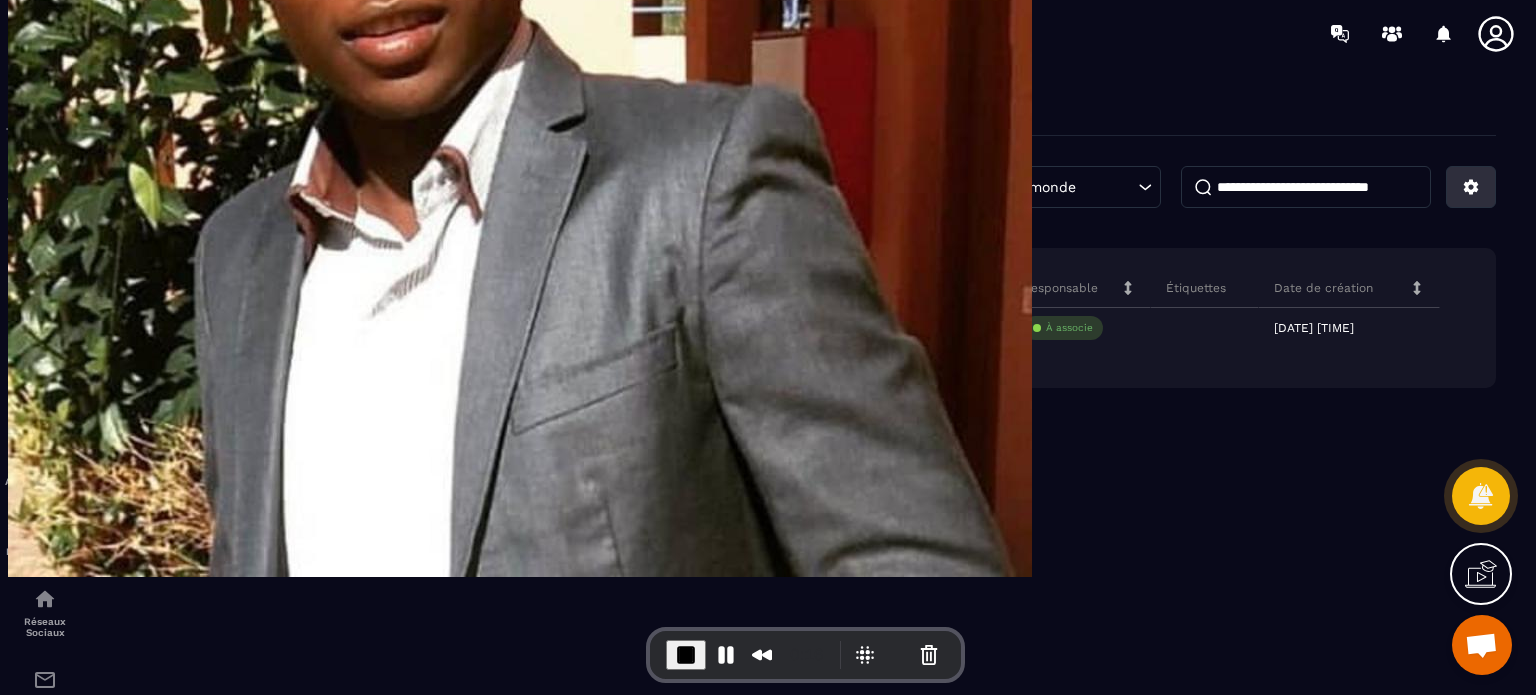 click 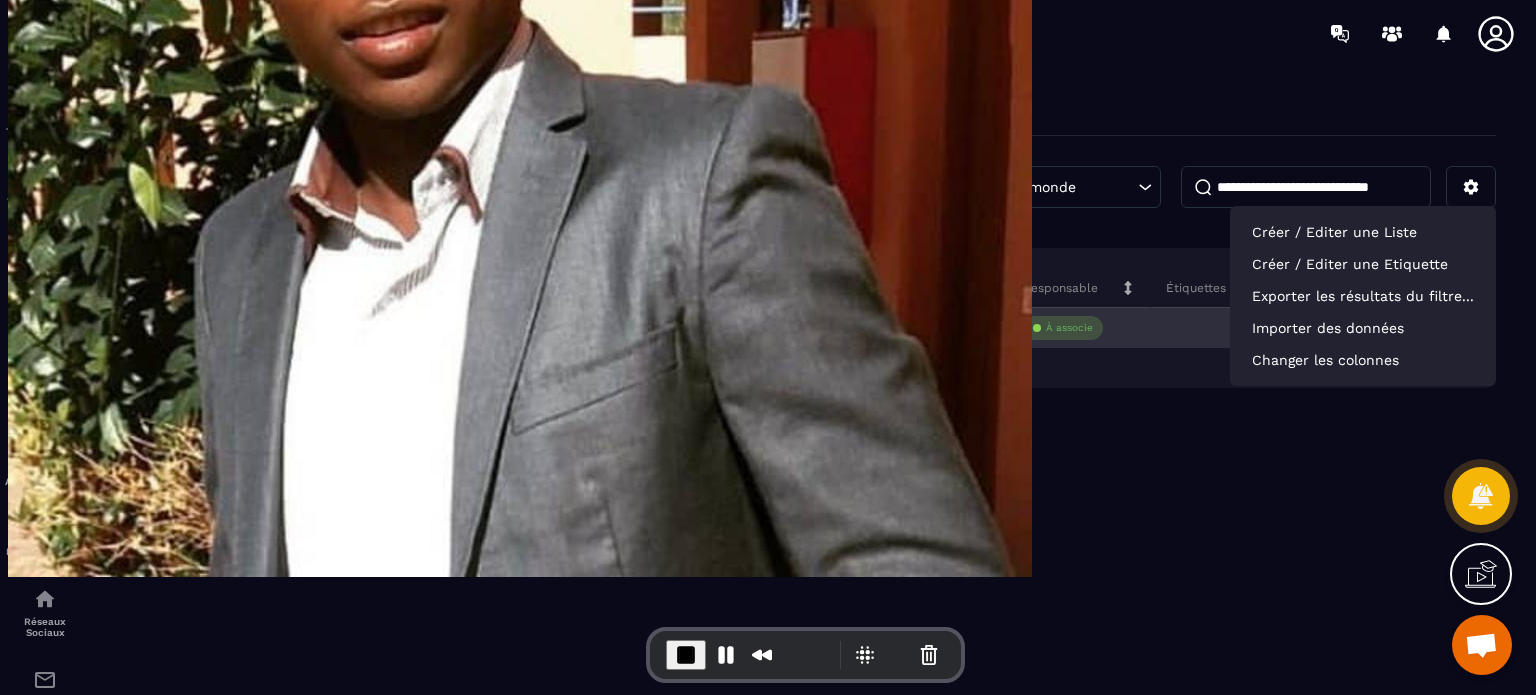 click at bounding box center [142, 328] 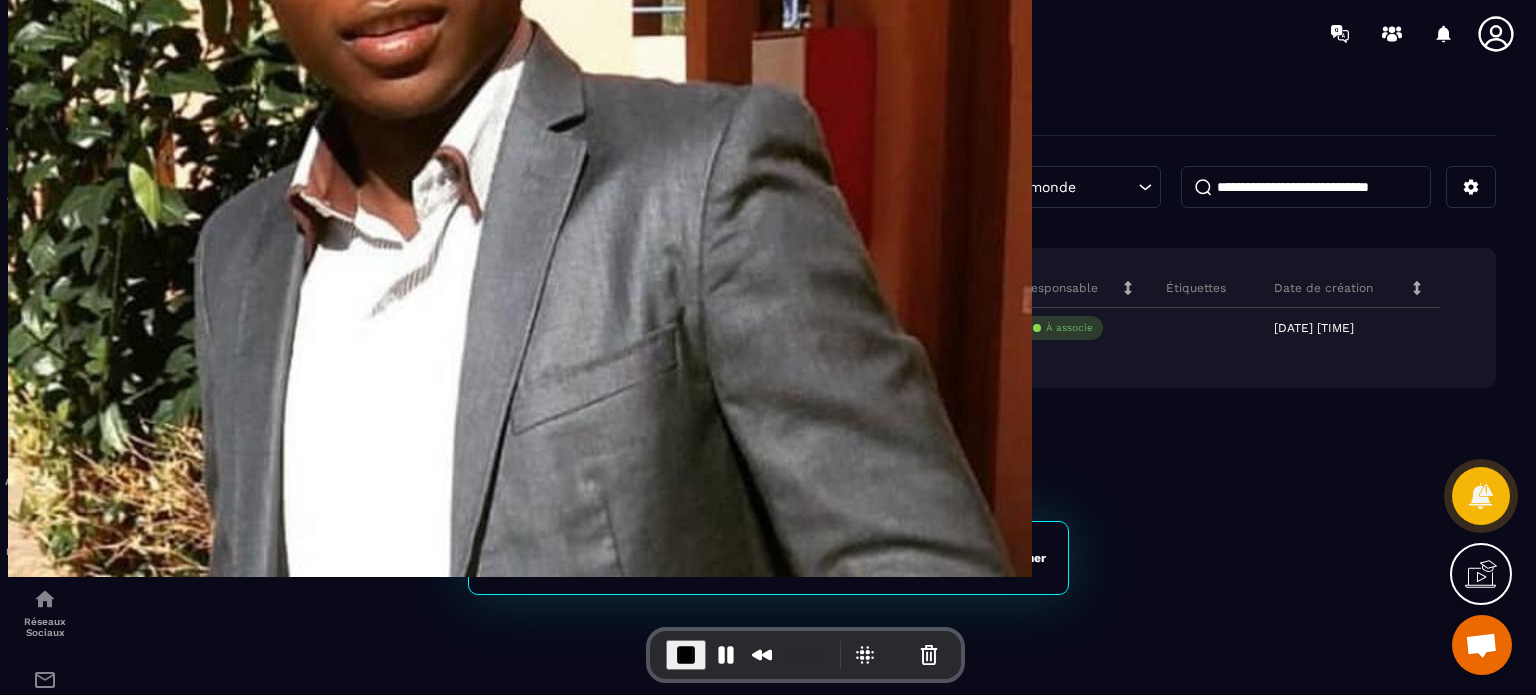 click at bounding box center (142, 288) 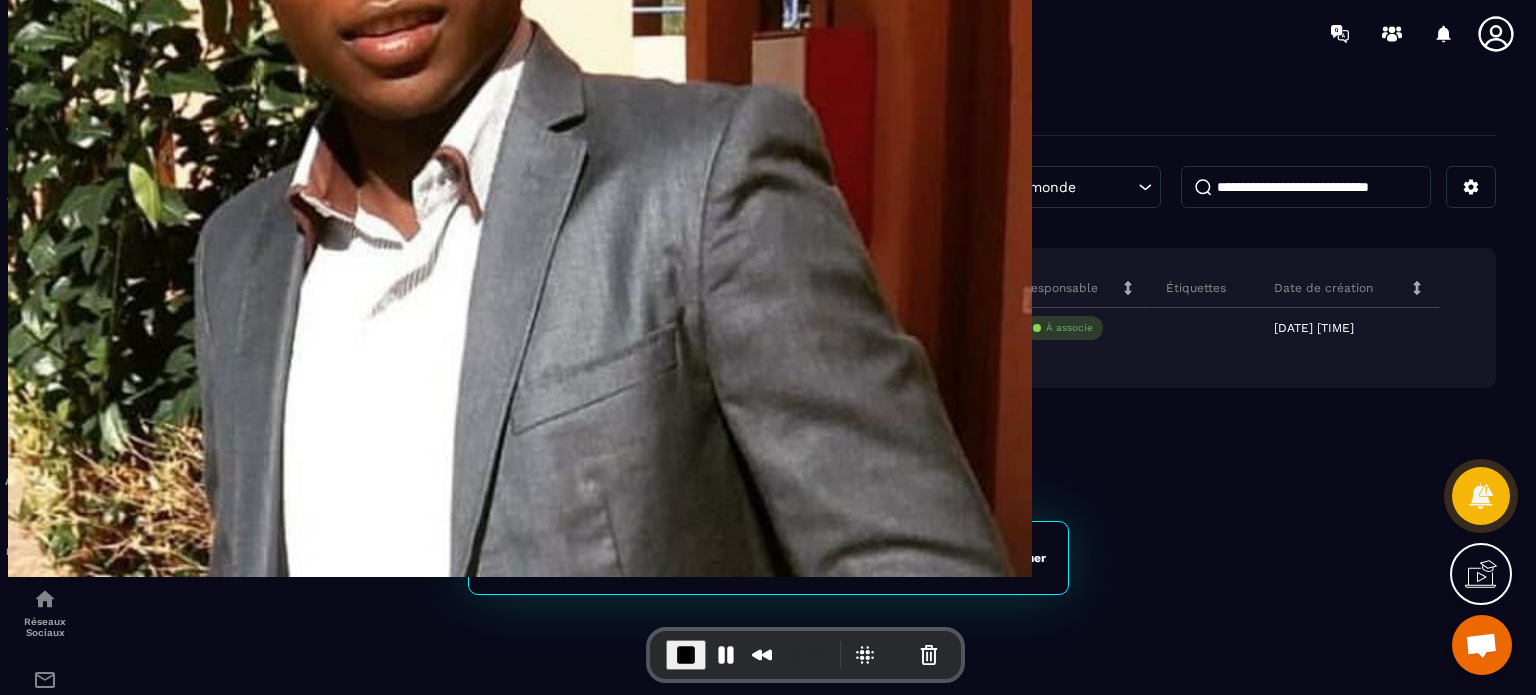 click on "Modifier" 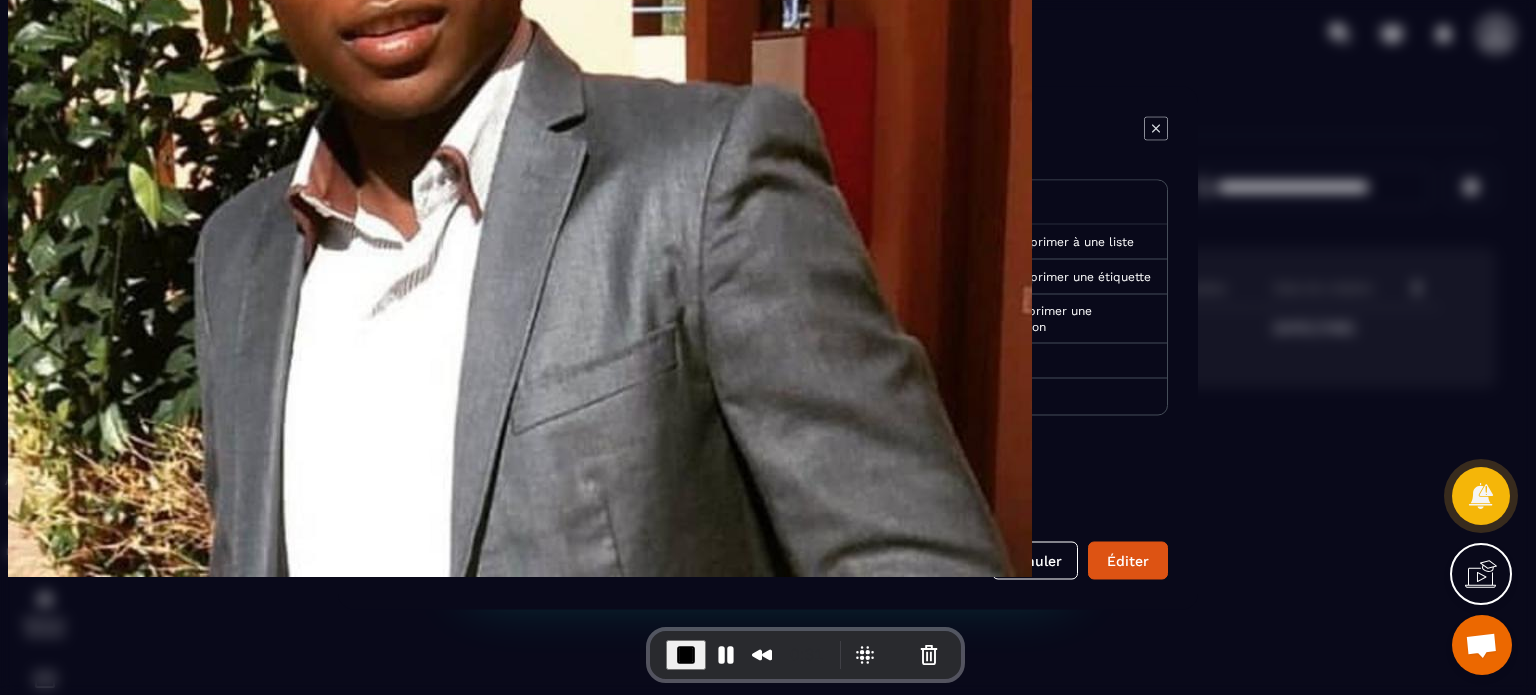 click on "Ajouter" at bounding box center (981, 241) 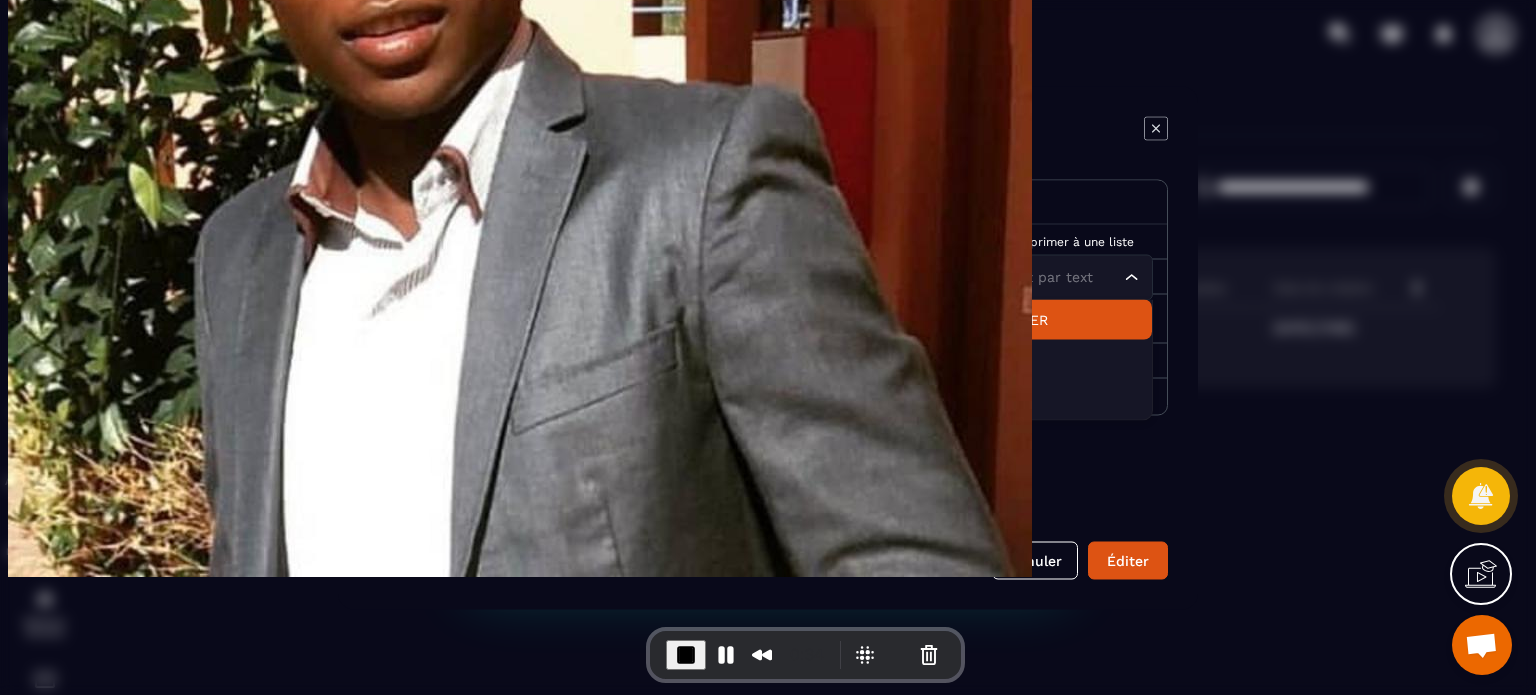 click 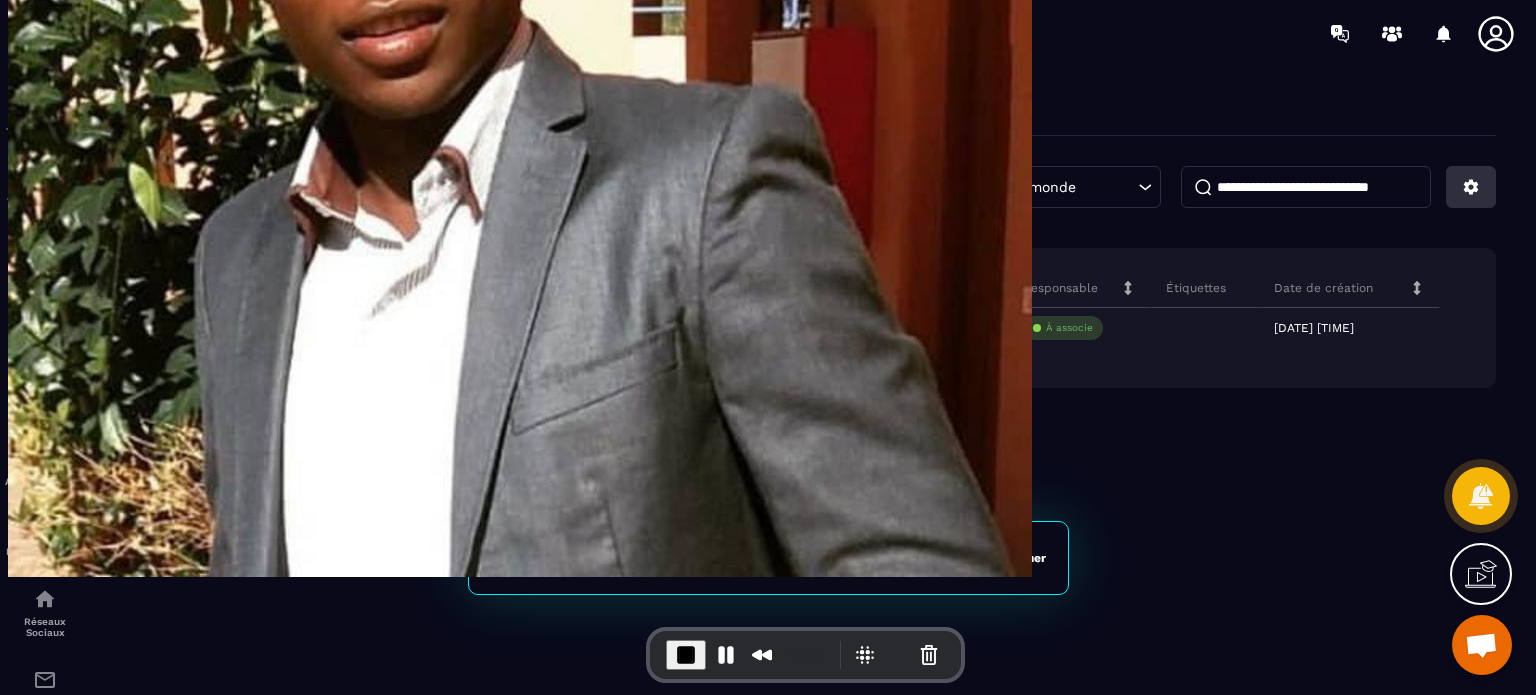 click 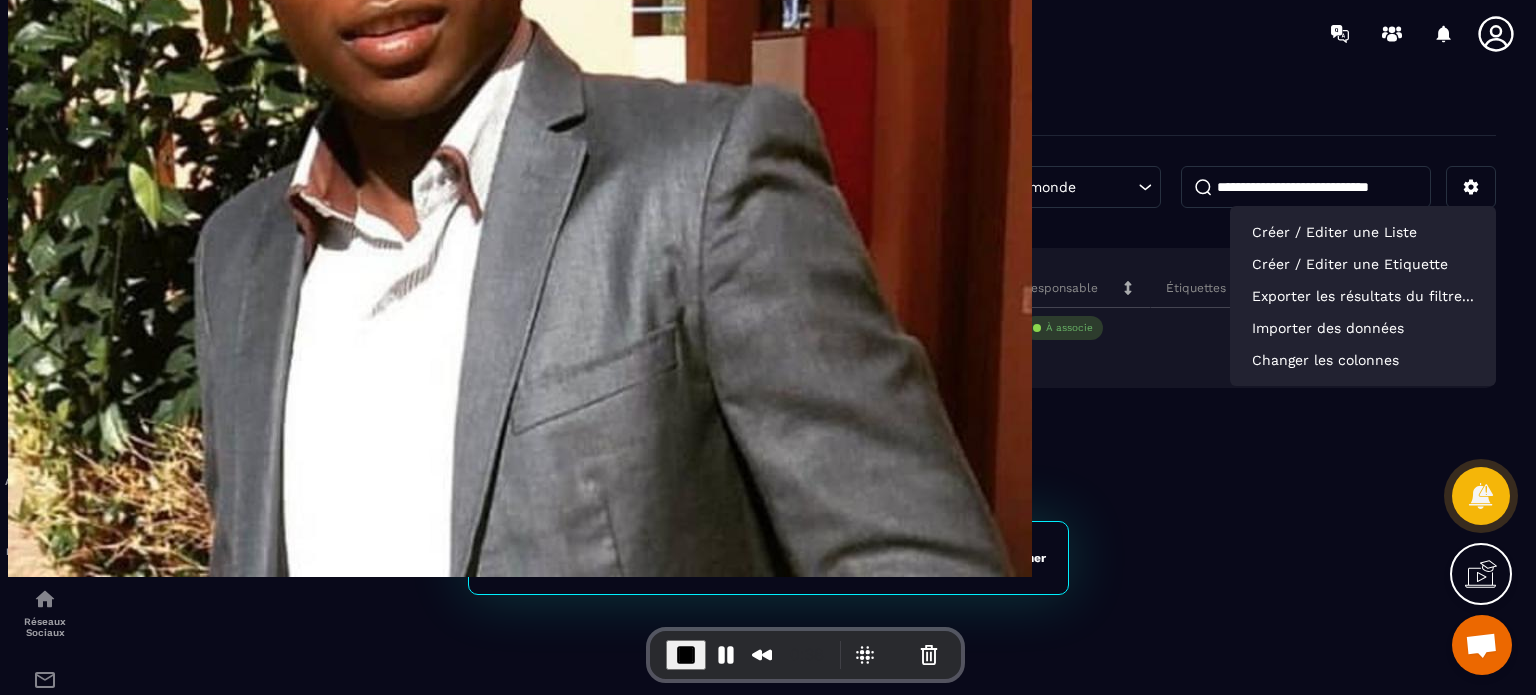 click at bounding box center (142, 288) 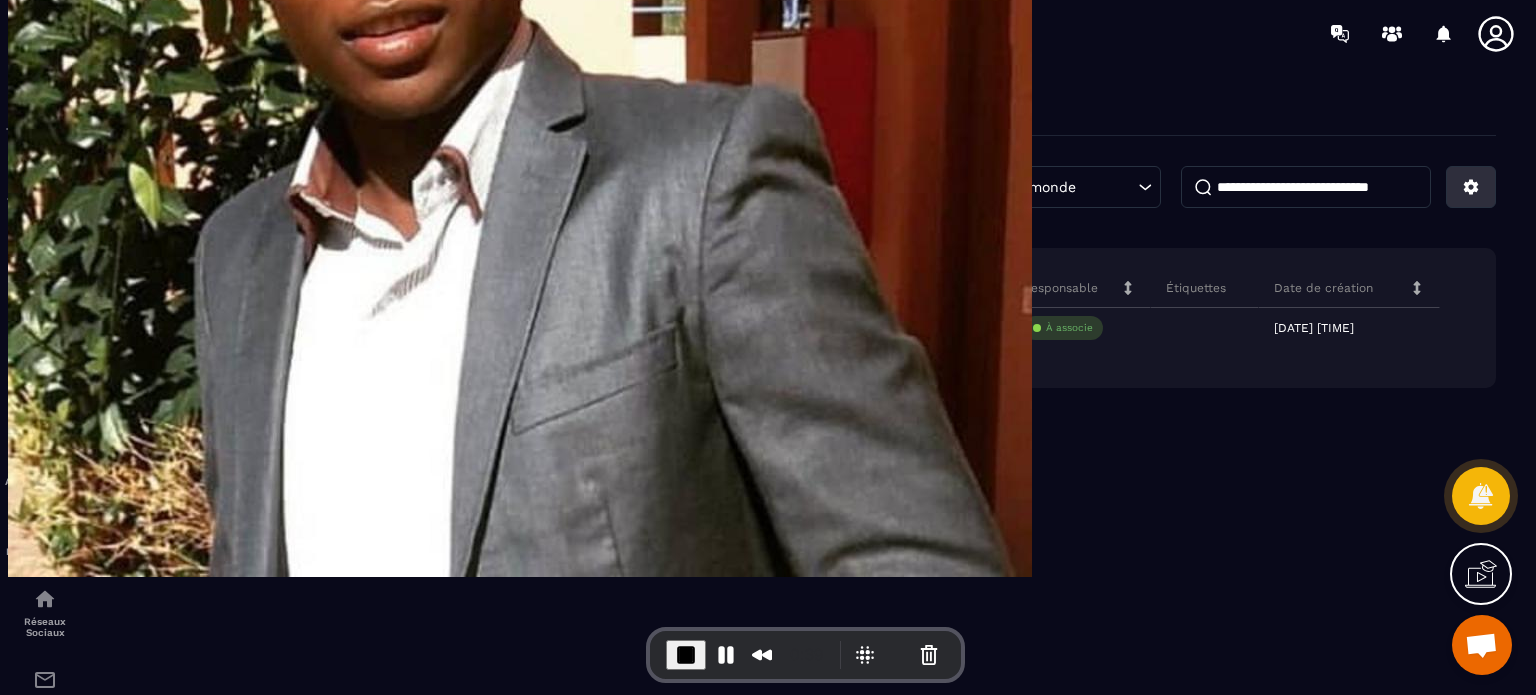 click 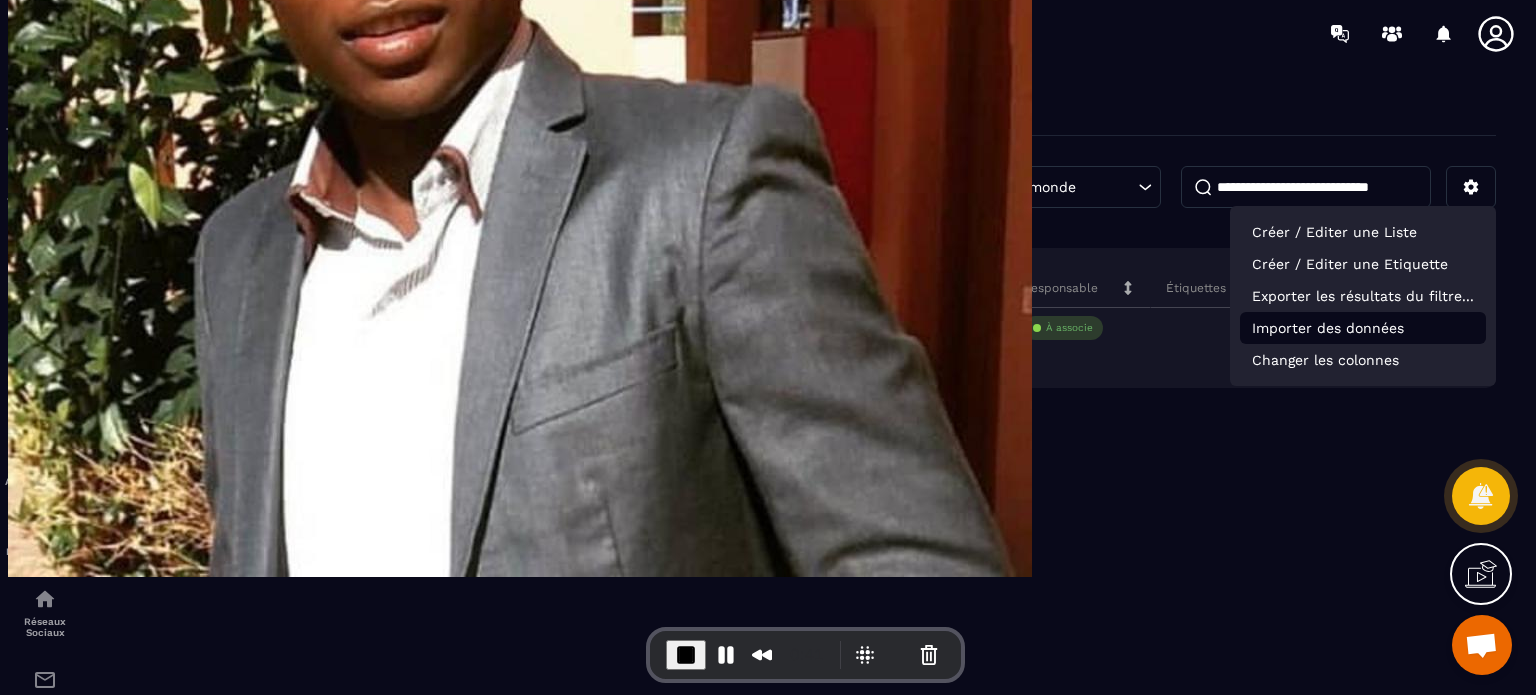 click on "Importer des données" at bounding box center (1363, 328) 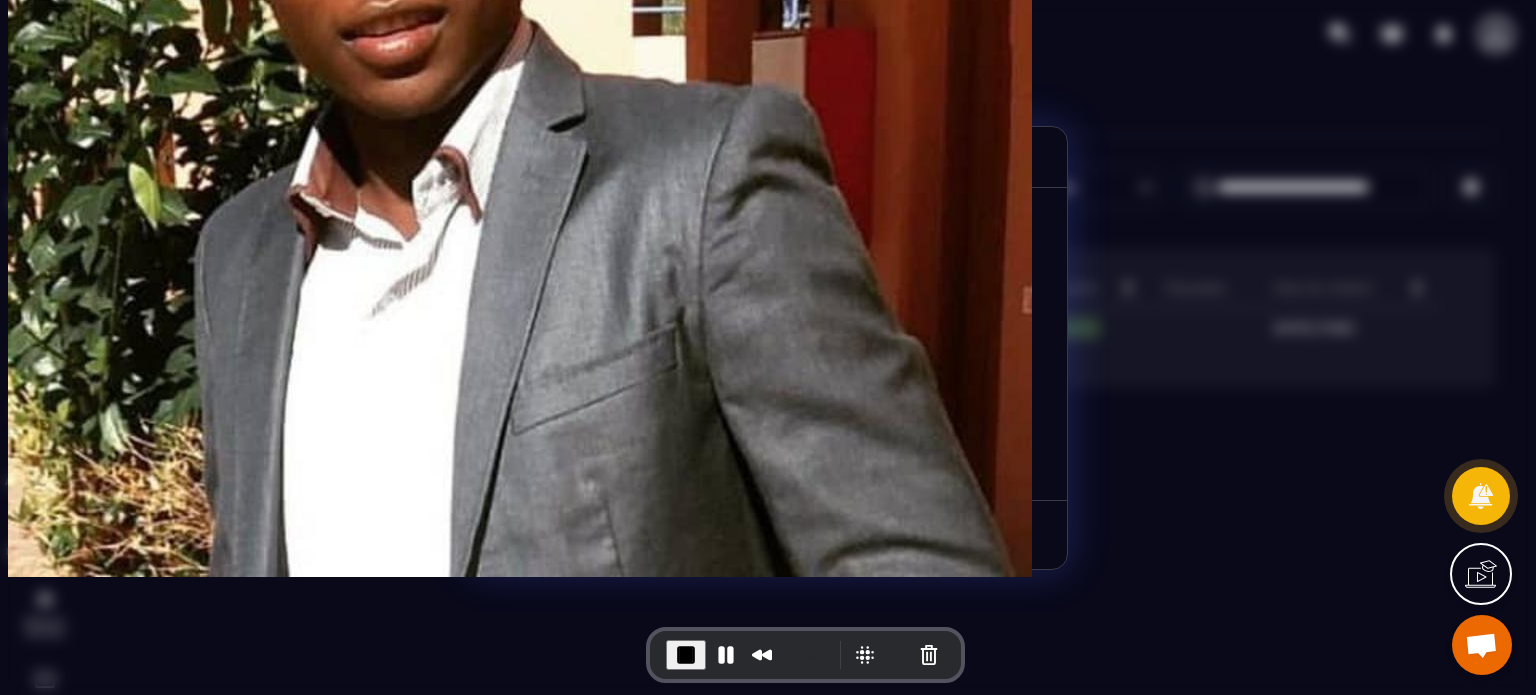 click on "Parcourir" at bounding box center (892, 398) 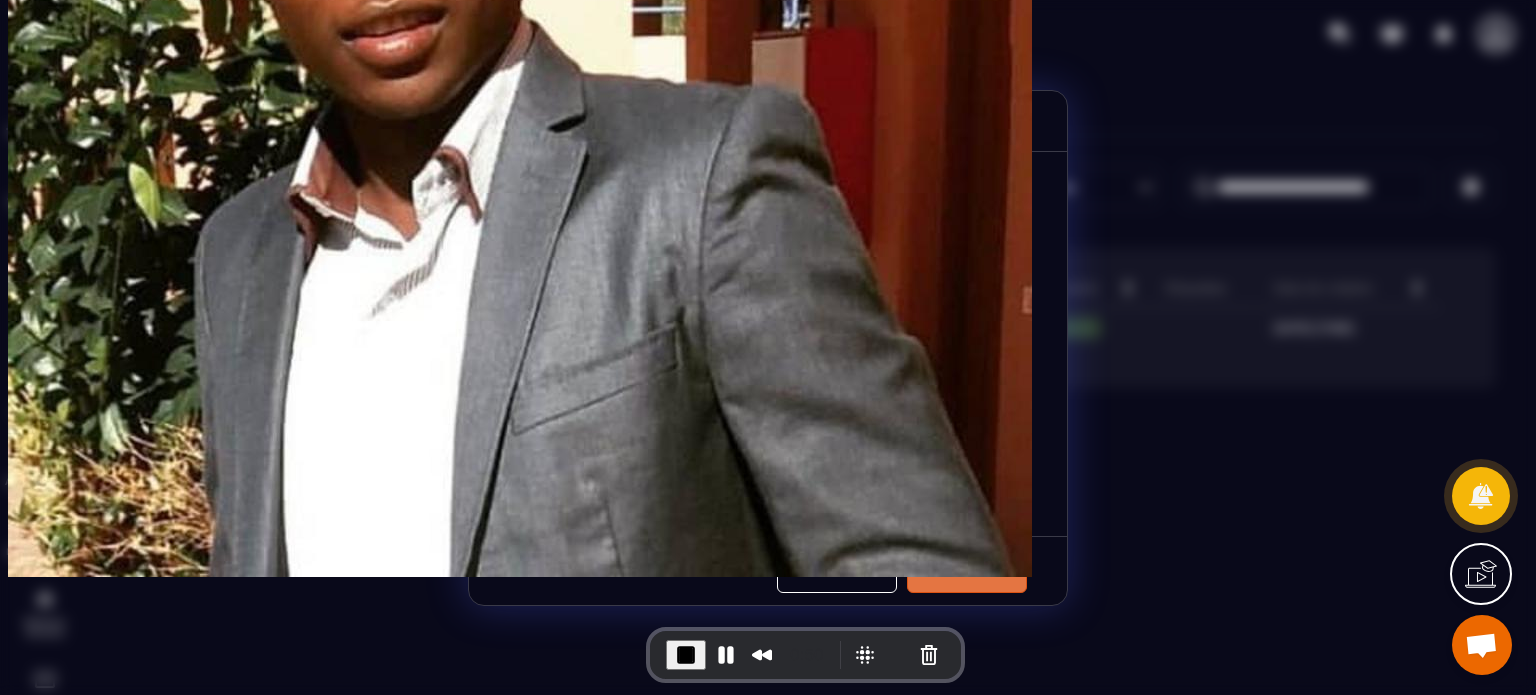 click on "Suivant" at bounding box center (967, 571) 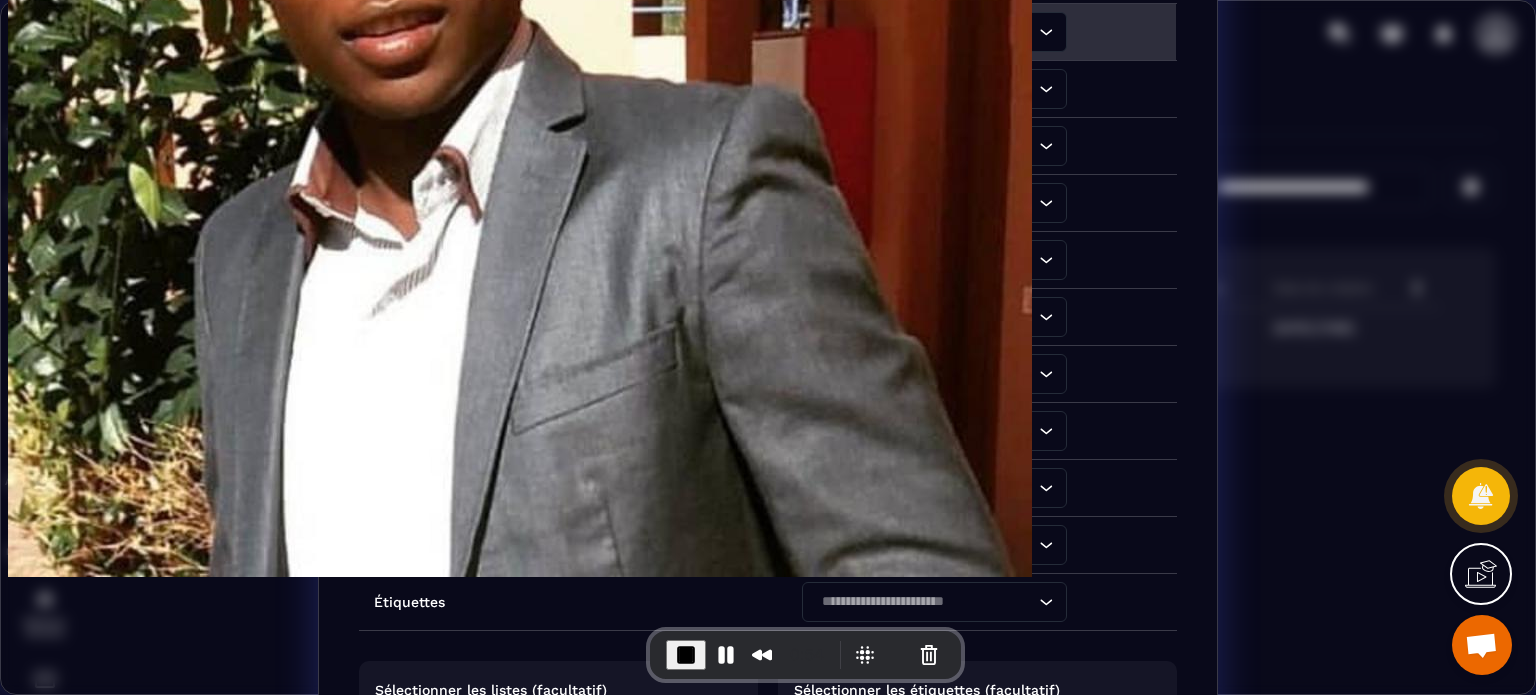 click 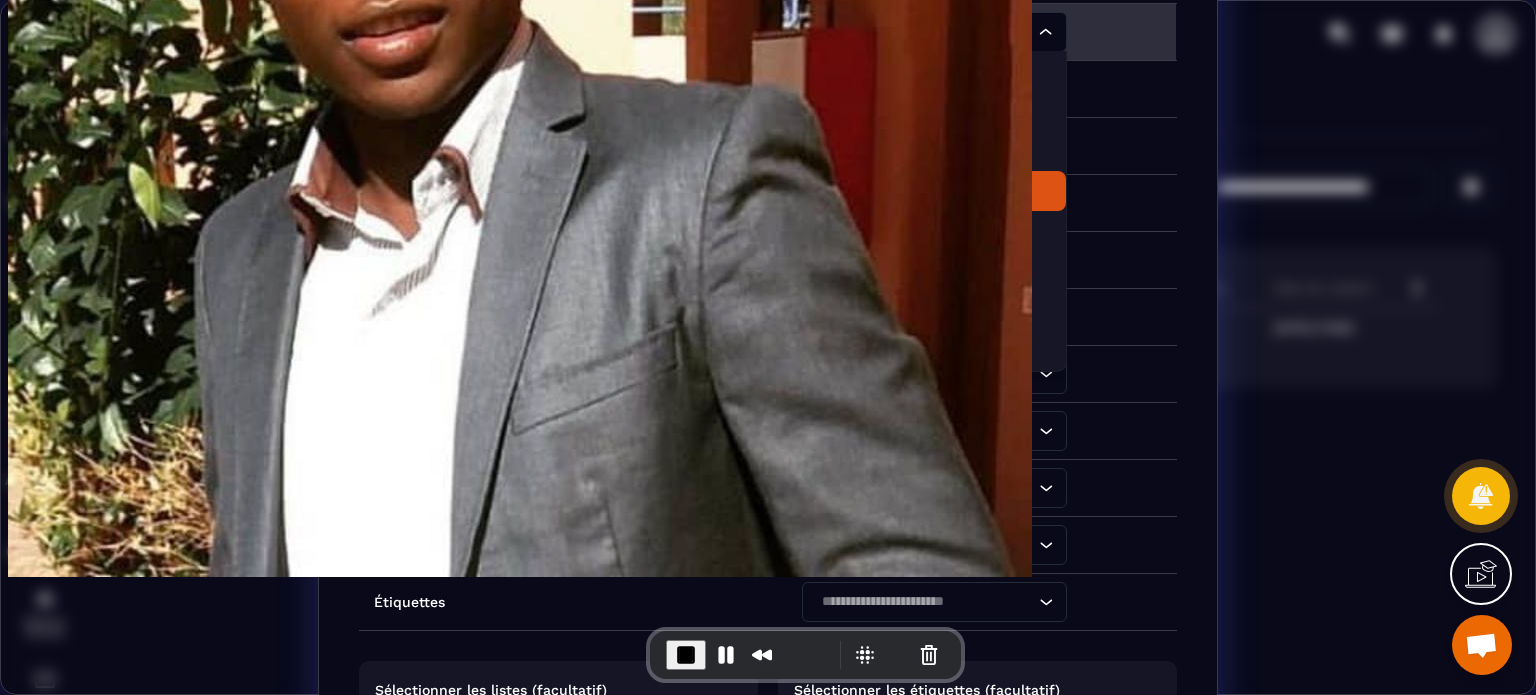 click on "email" 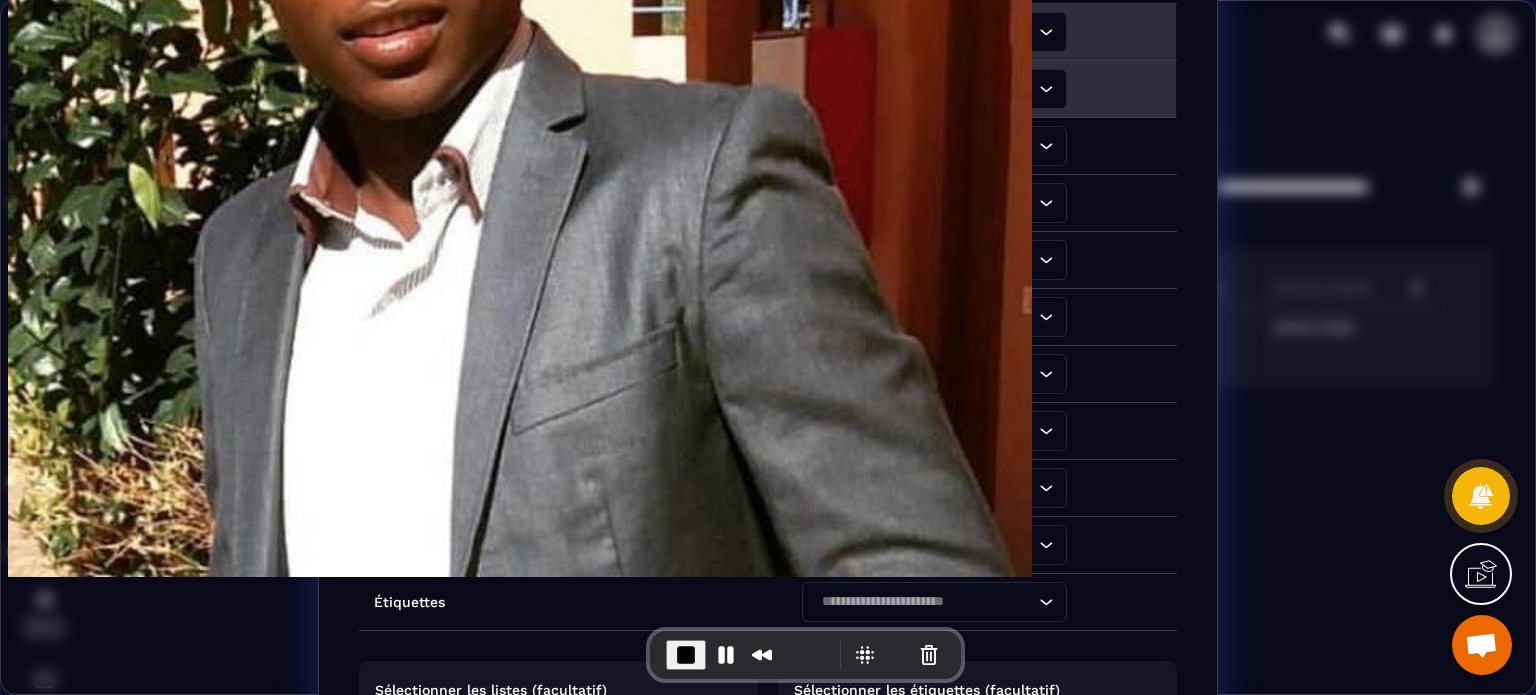 click at bounding box center (924, 89) 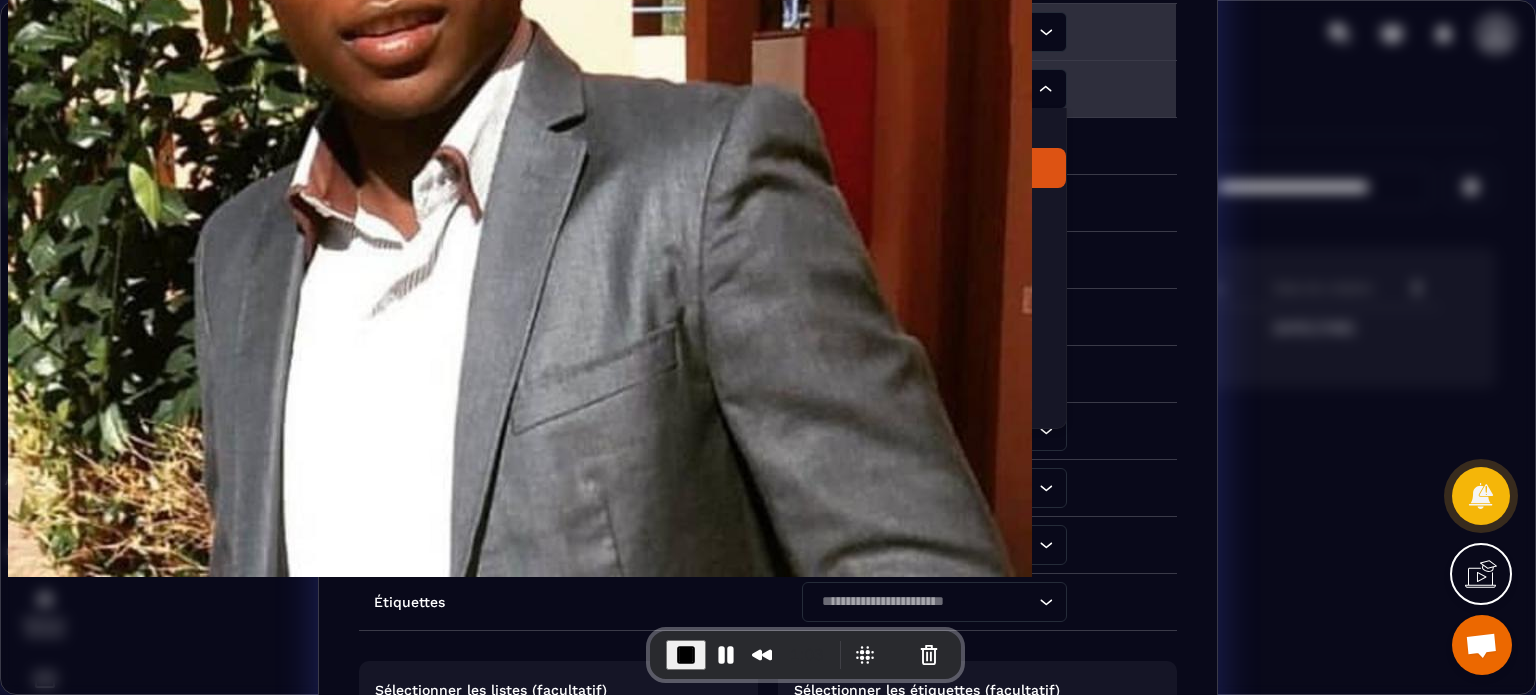 click on "first_name" 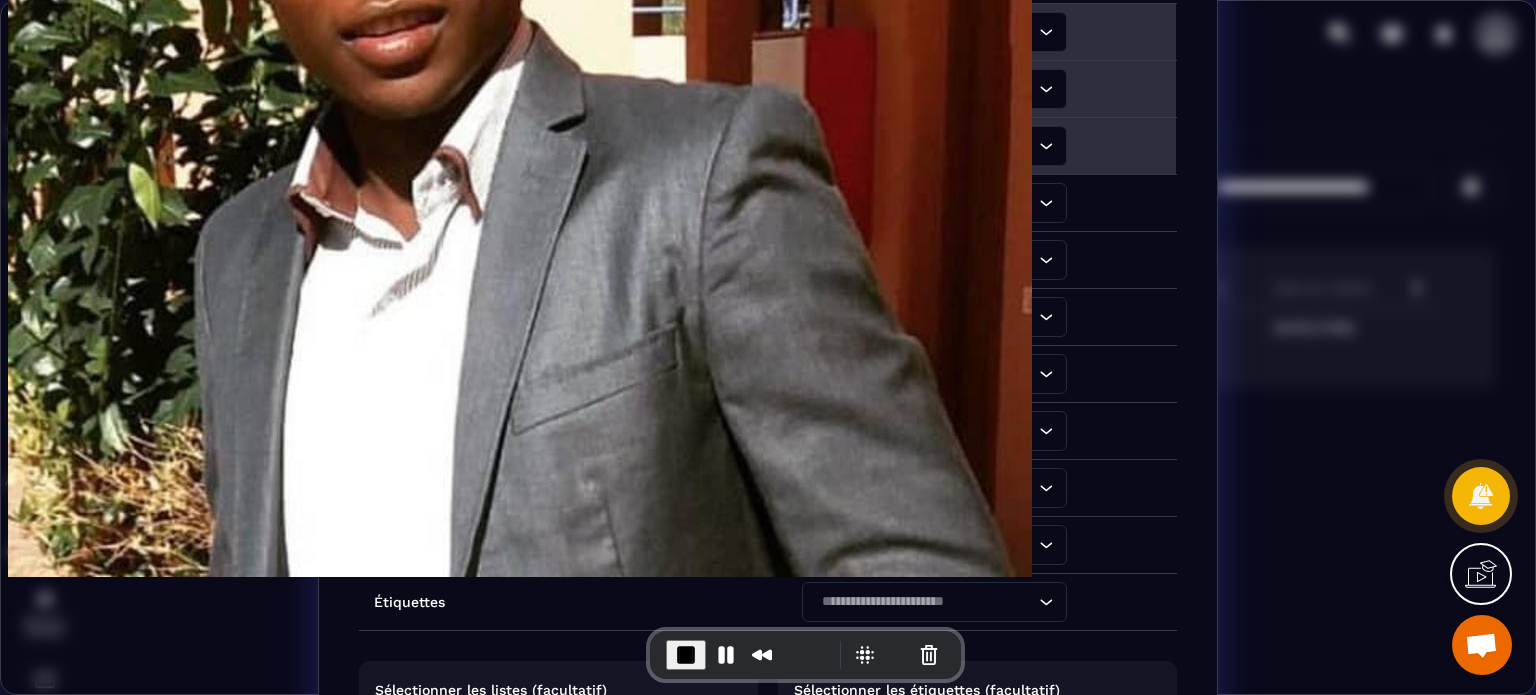 click 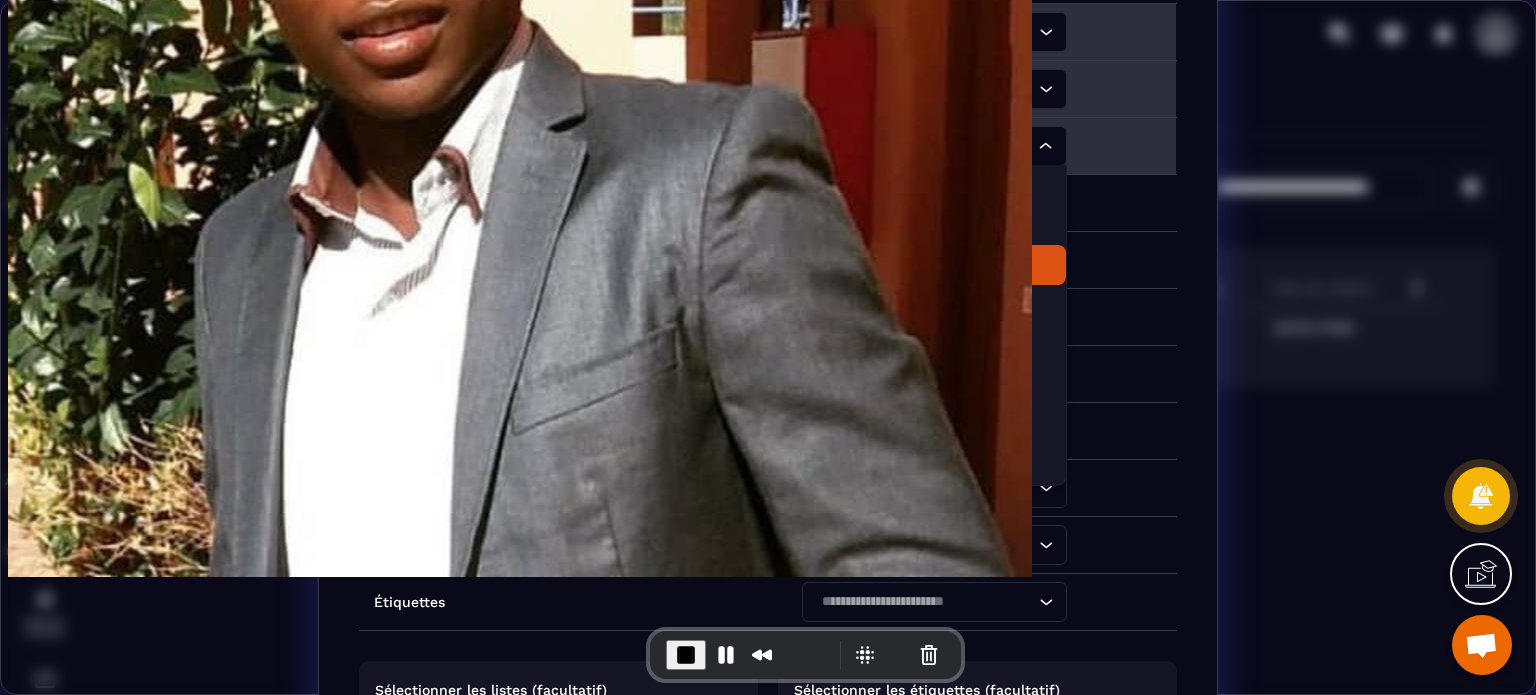 click on "last_name" 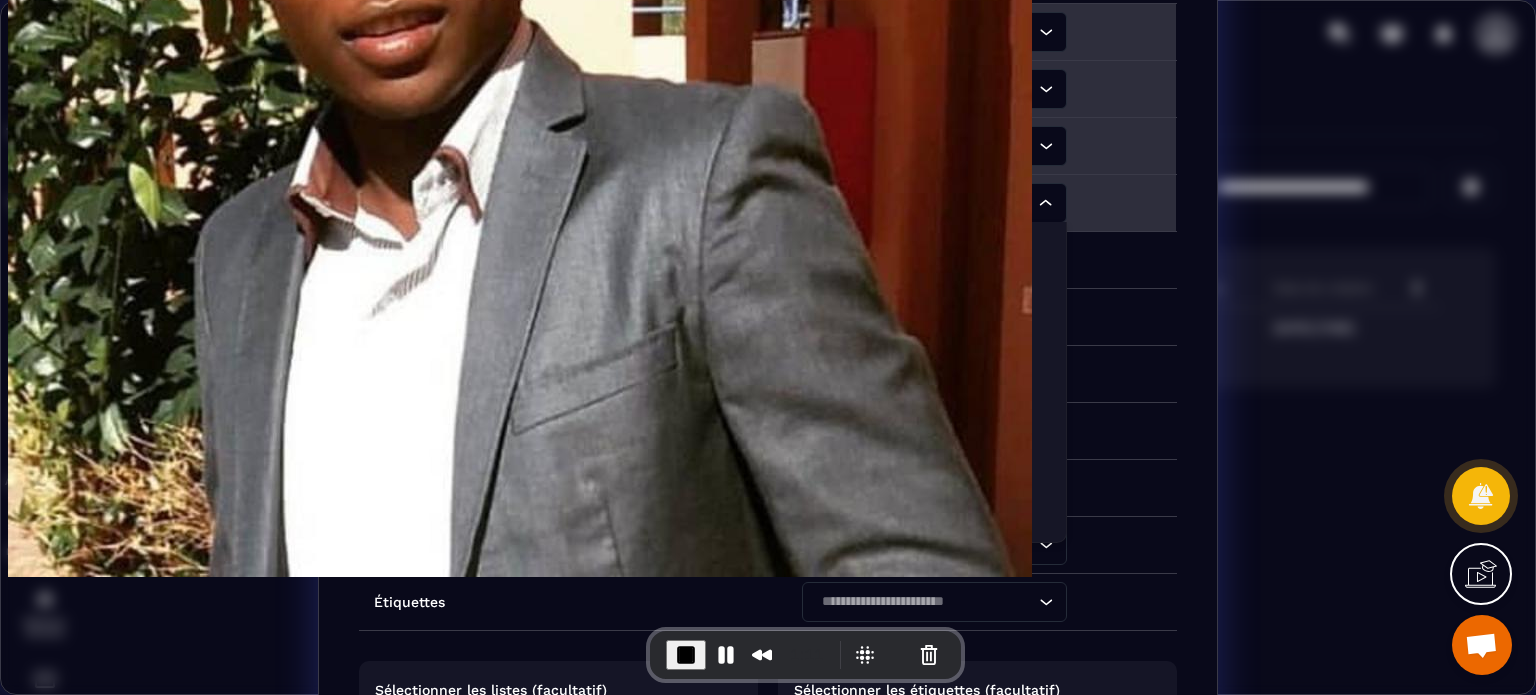 click 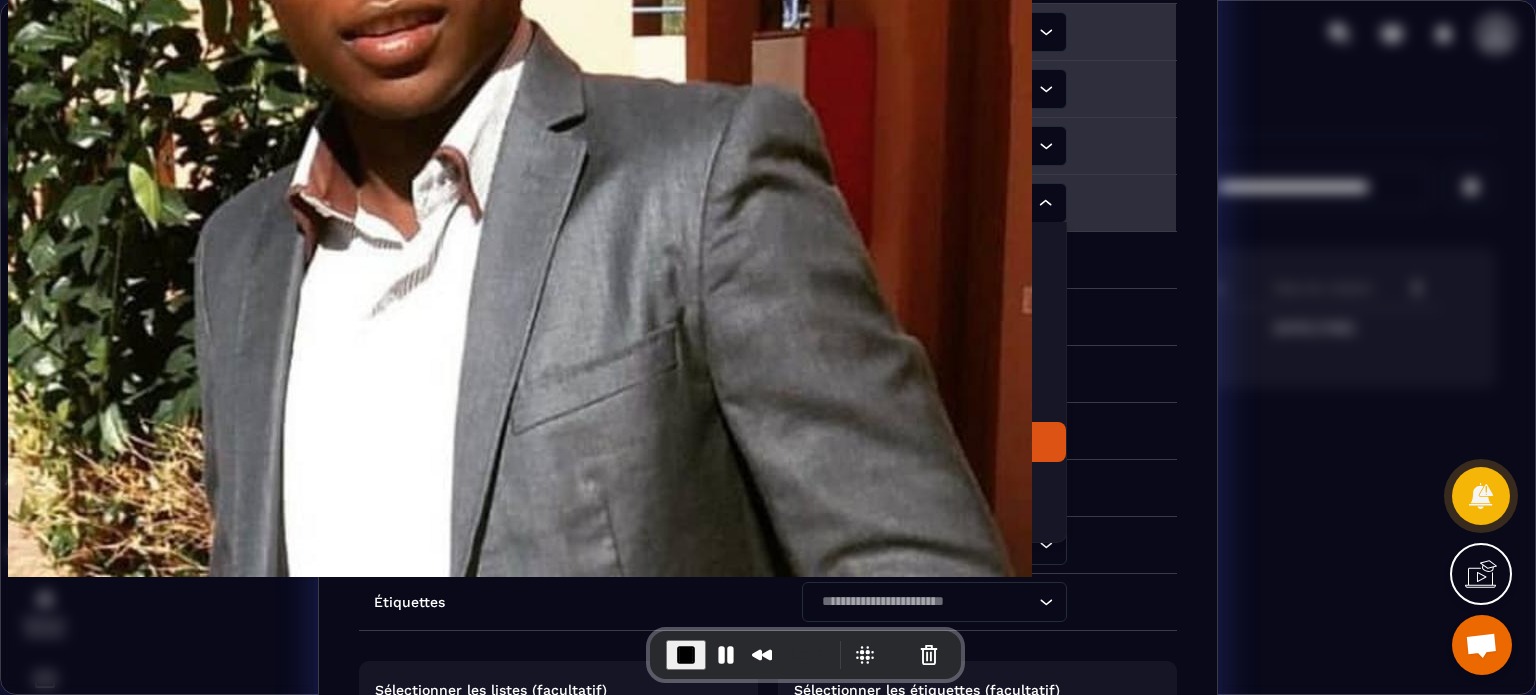 click on "phone" 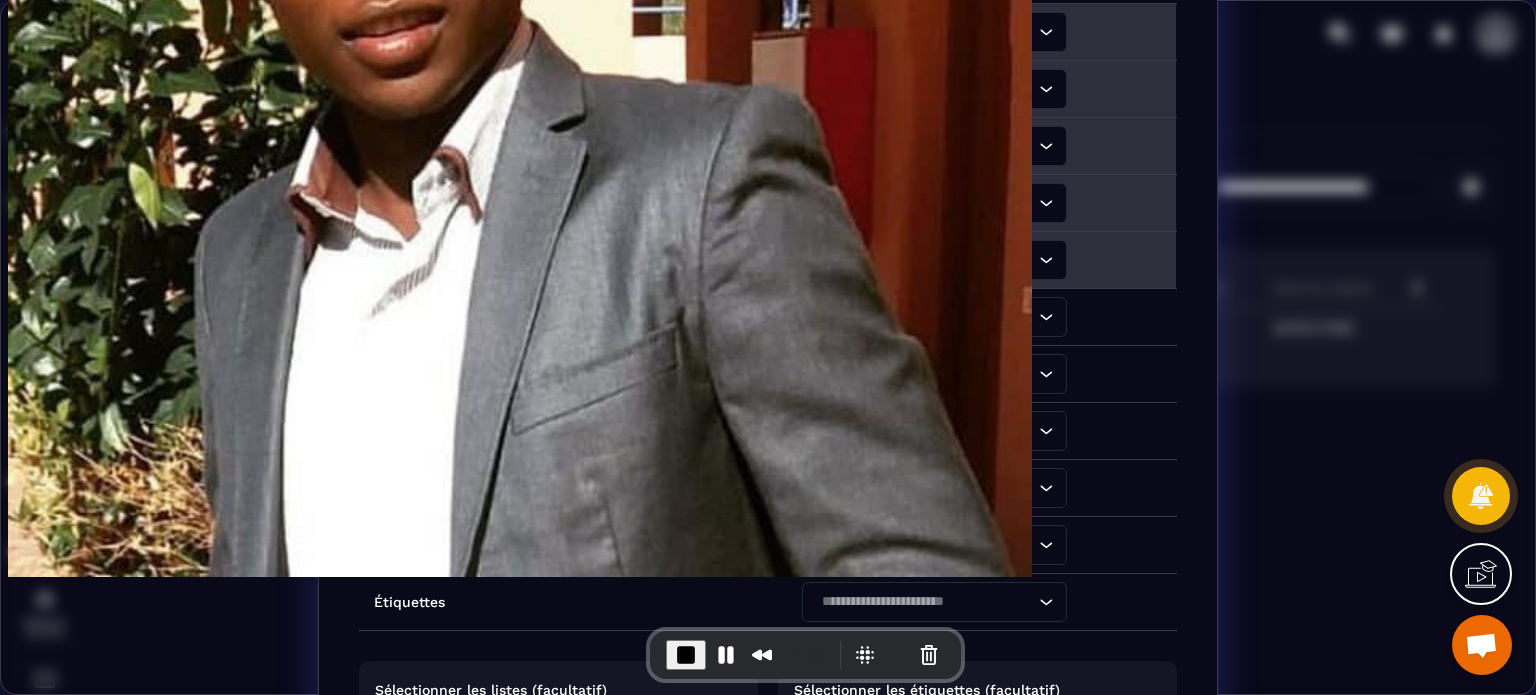 click 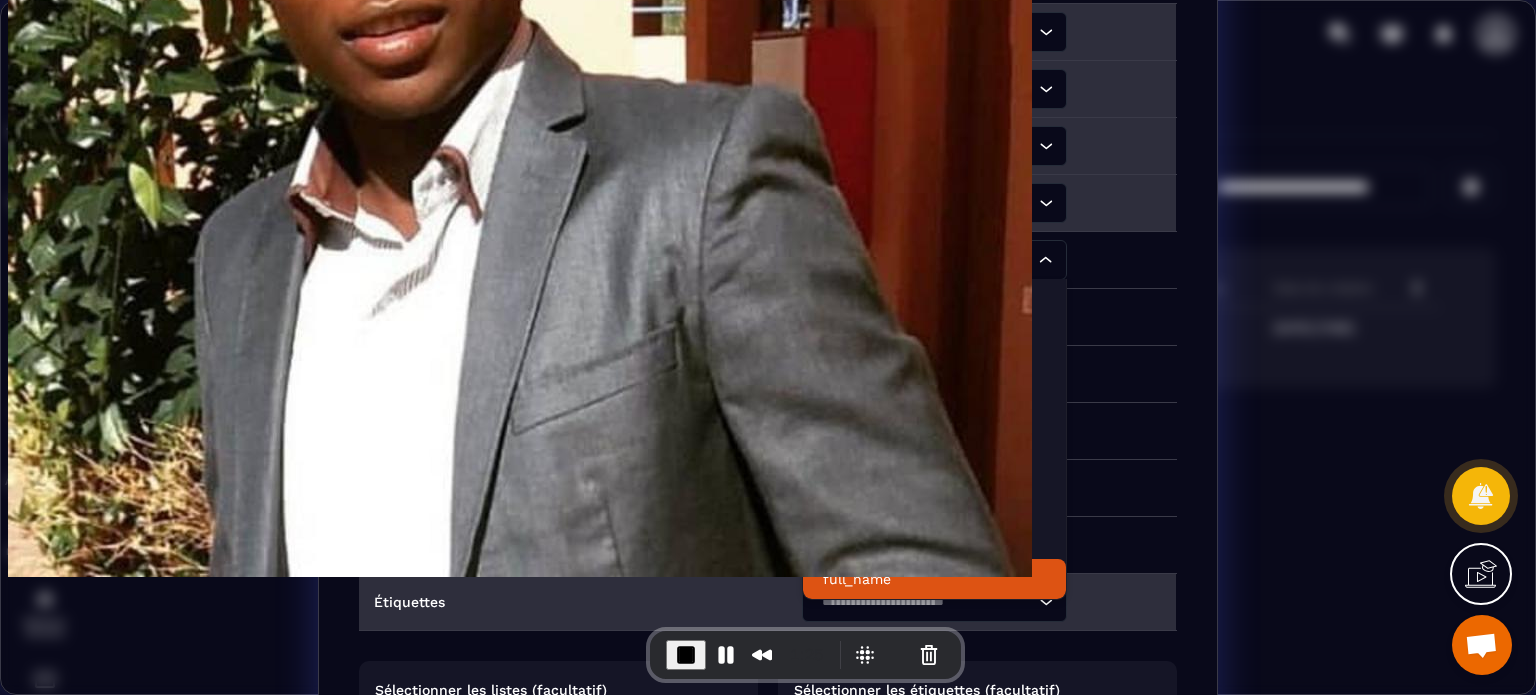 click on "Étiquettes" at bounding box center (573, 602) 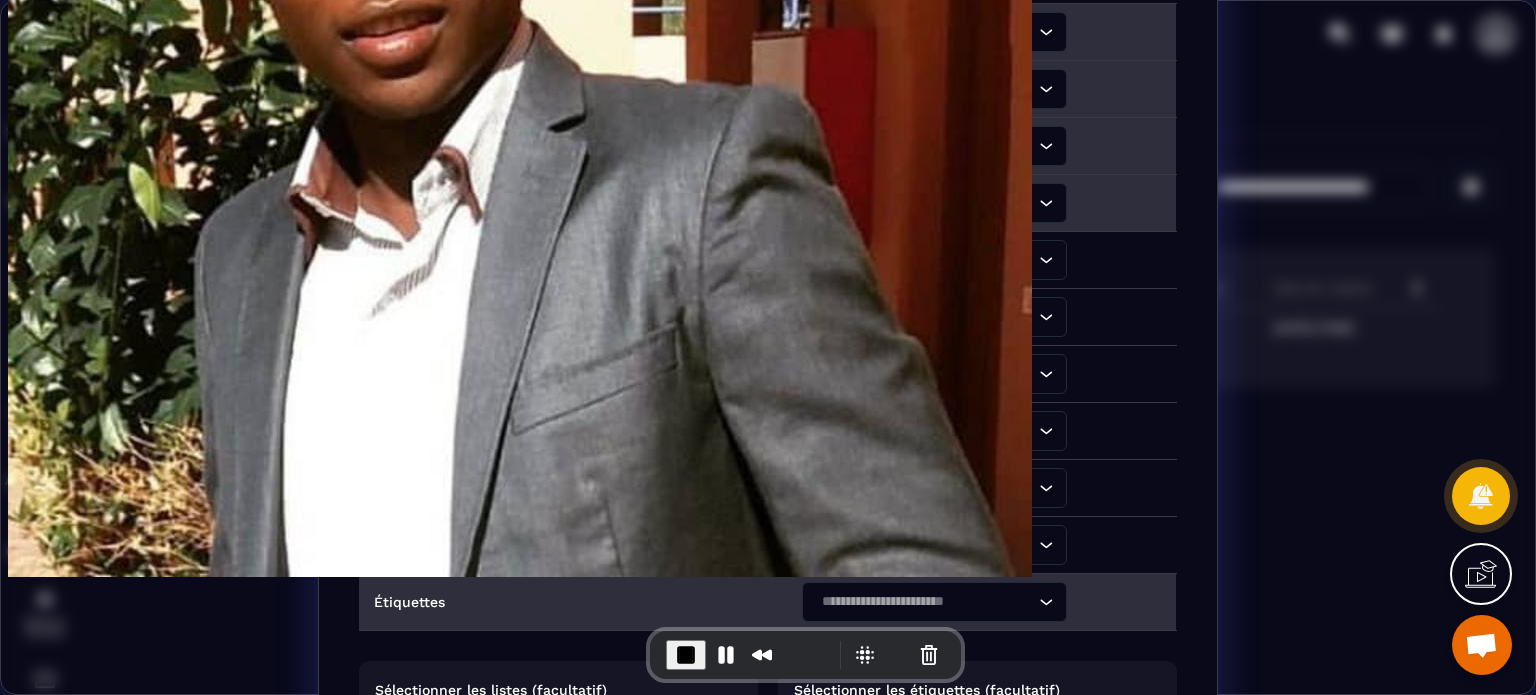 click 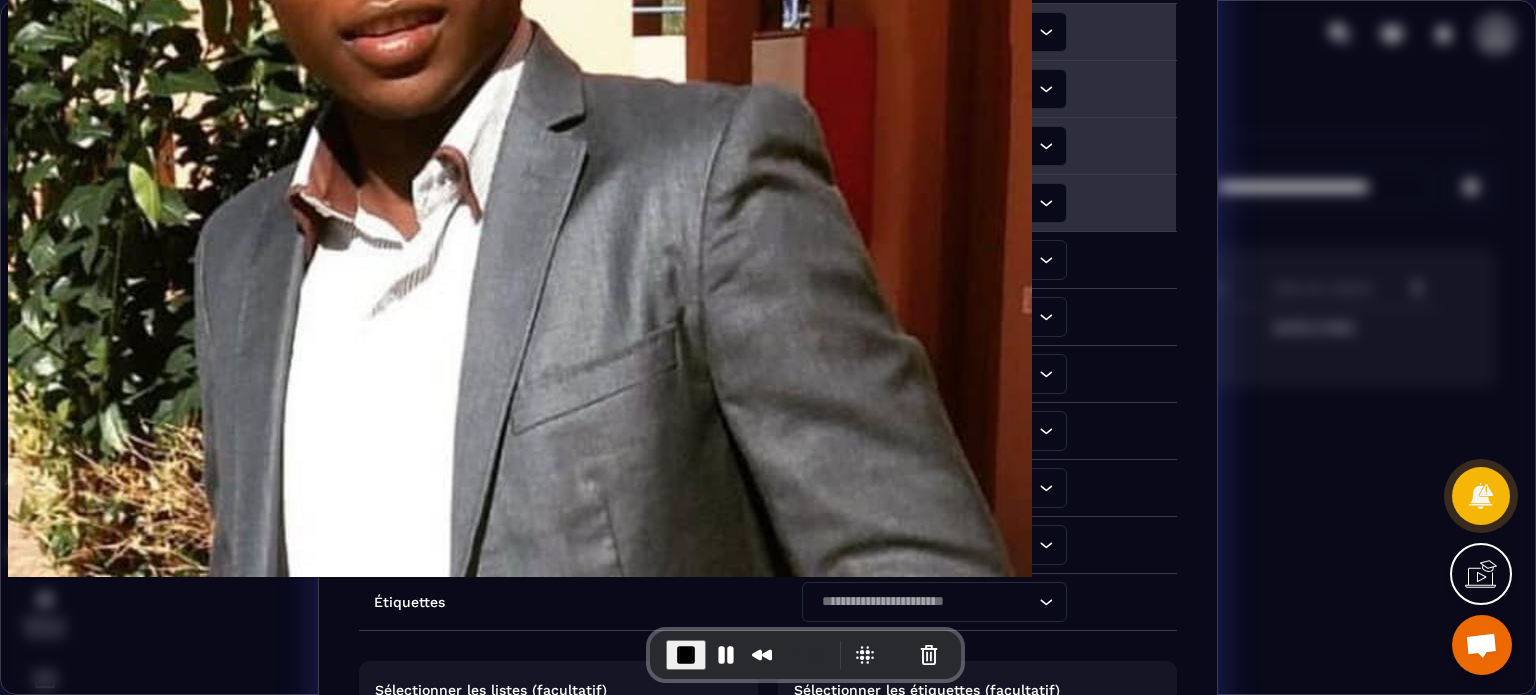 scroll, scrollTop: 0, scrollLeft: 0, axis: both 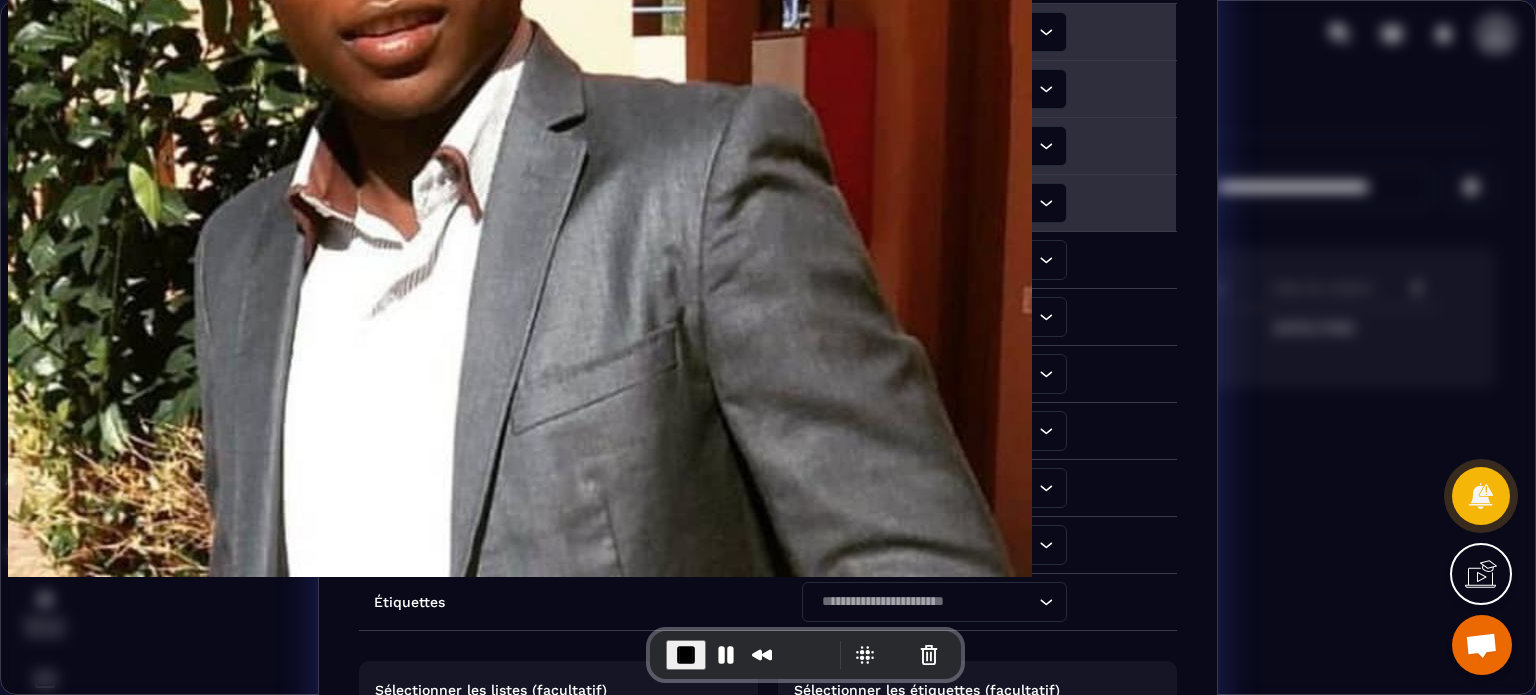 drag, startPoint x: 1201, startPoint y: 551, endPoint x: 1203, endPoint y: 707, distance: 156.01282 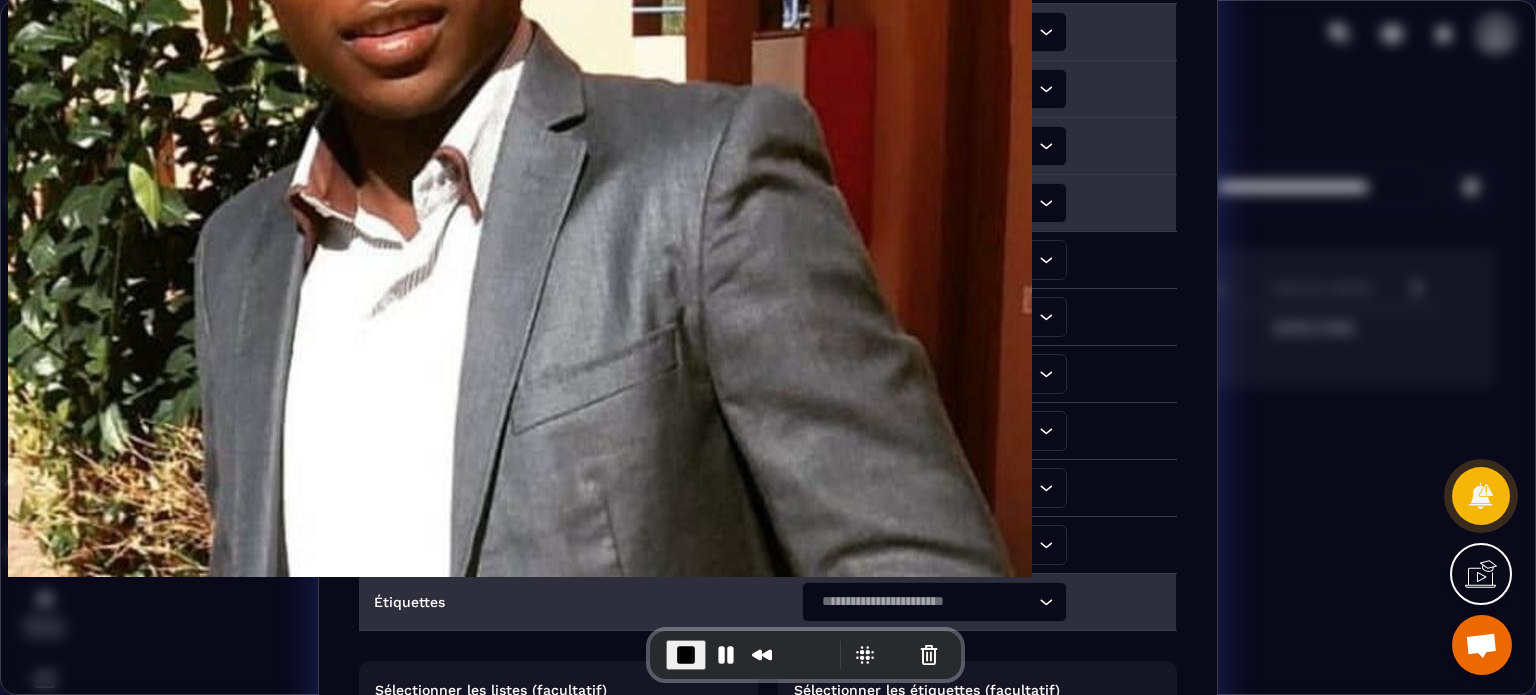 click 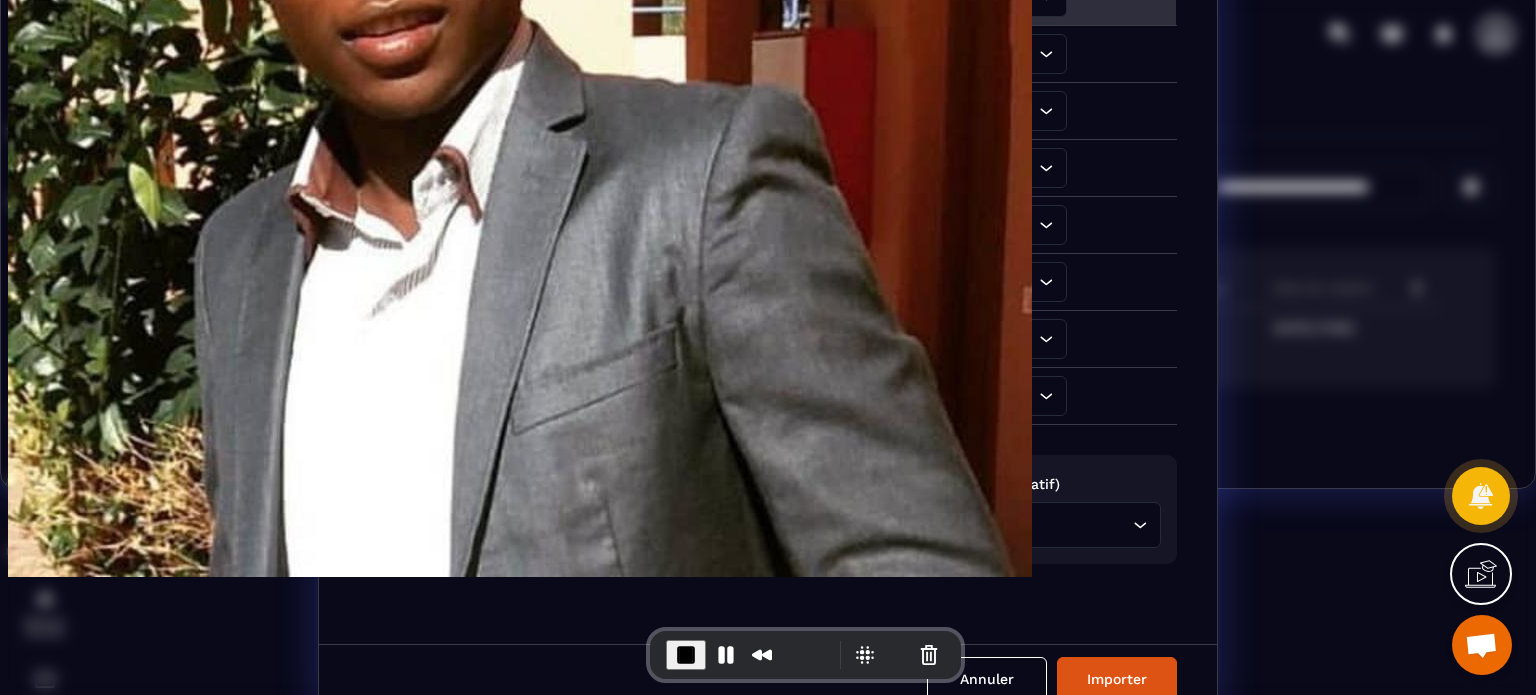 scroll, scrollTop: 223, scrollLeft: 0, axis: vertical 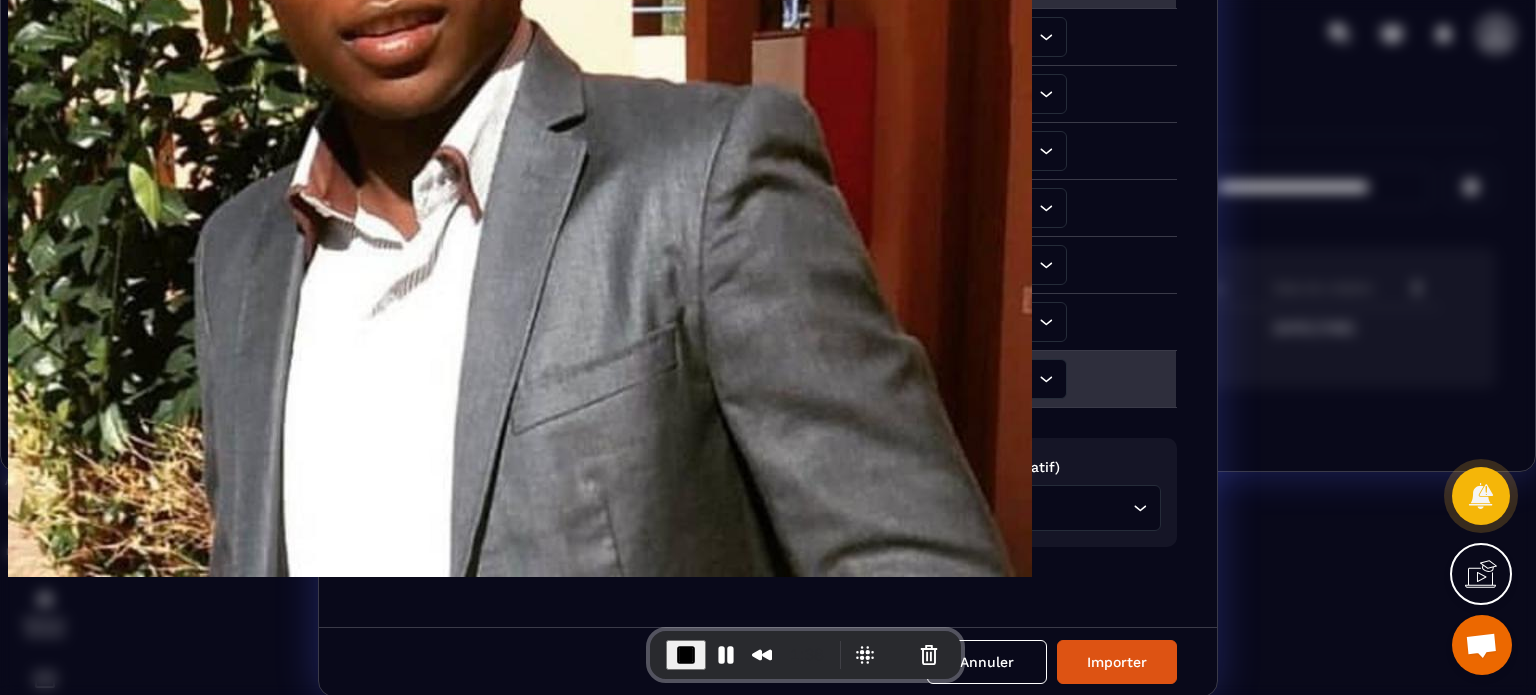 click 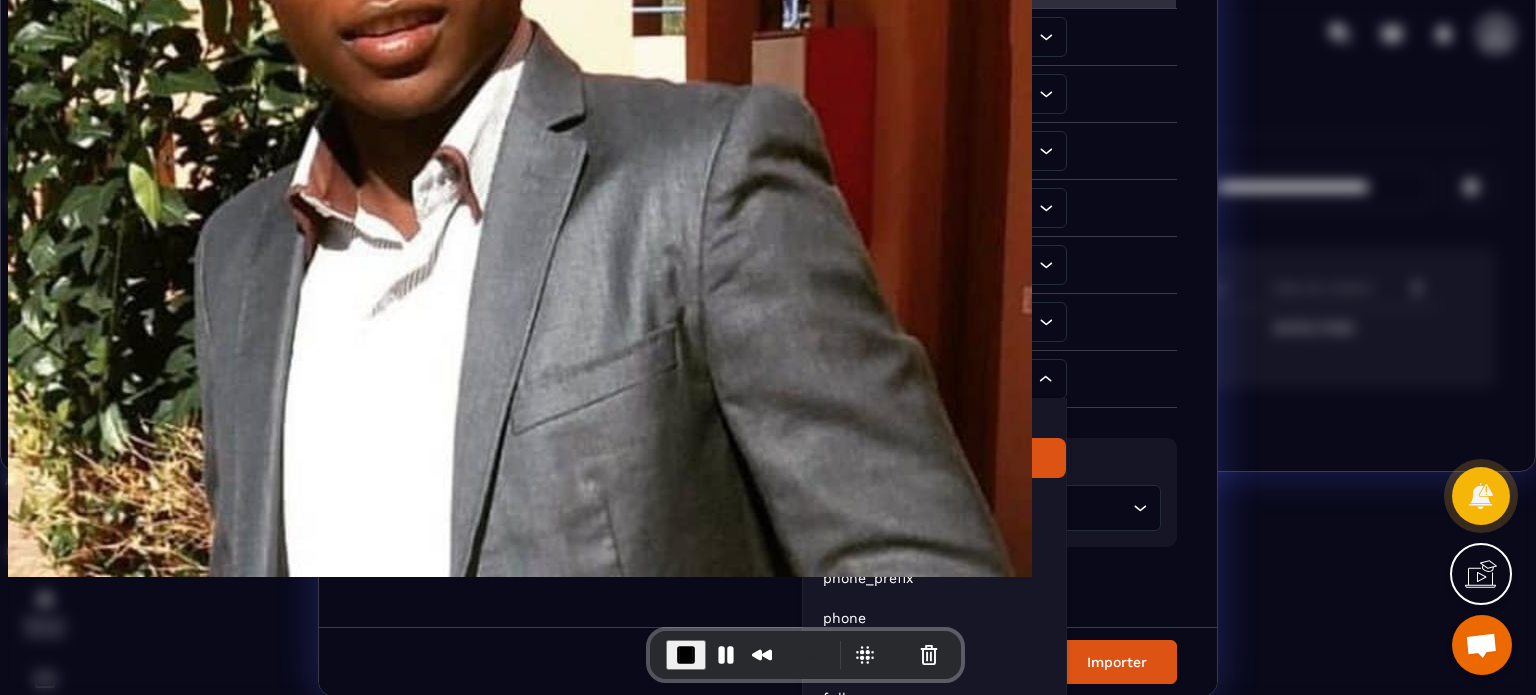 click on "Intitulé des colonnes du fichier importé Noms des champs dans Metaforma ID Loading... Nom de la liste Loading... E-mail email Loading... Prénom first_name Loading... Nom last_name Loading... Numéro de téléphone phone Loading... Statut Loading... Date de création Loading... Adresse IP Loading... Agent Utilisateur Loading... Date de l'abonnement Loading... Date de désabonnement Loading... Étiquettes Loading... Ne pas importer ce champ first_name last_name email phone_prefix phone score full_name Sélectionner les listes (facultatif) Loading... Sélectionner les étiquettes (facultatif) Loading..." at bounding box center (768, 90) 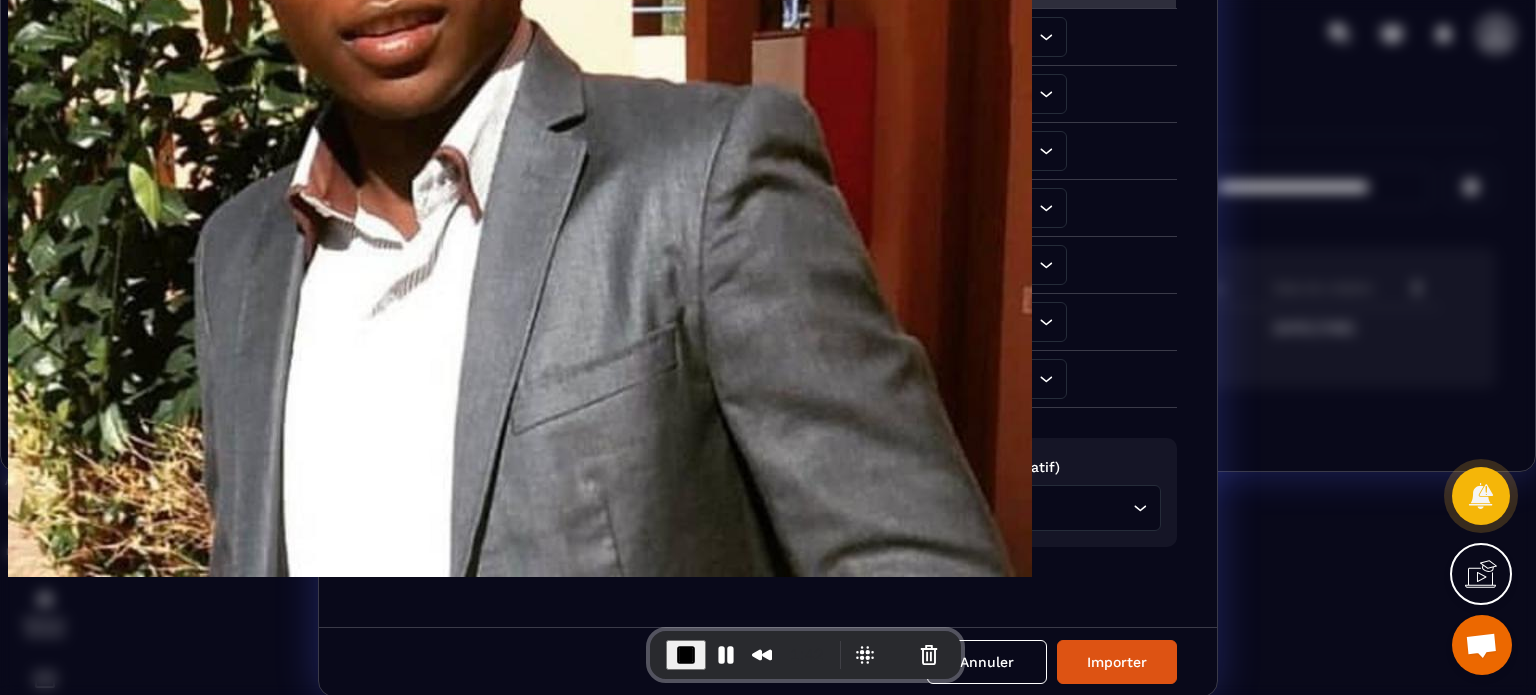 click 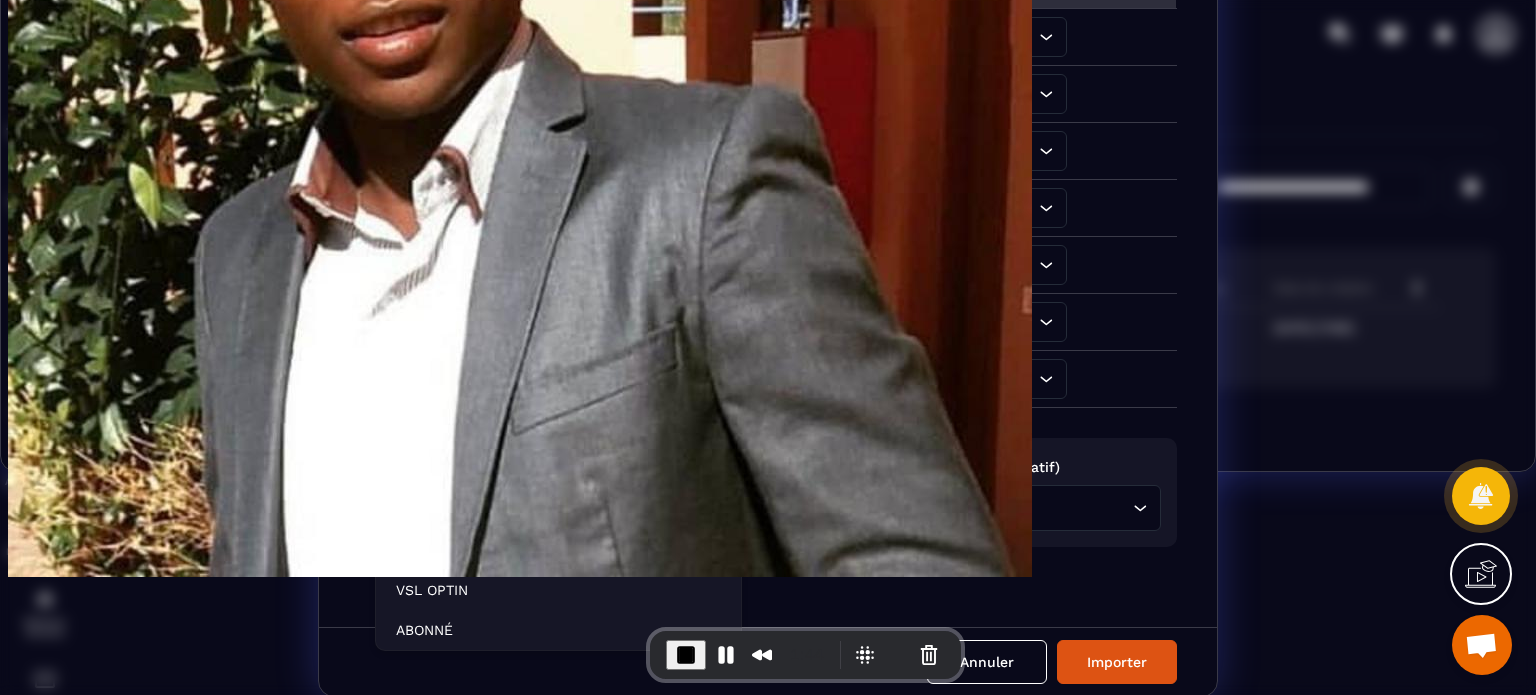 click on "NEWSLETTER" 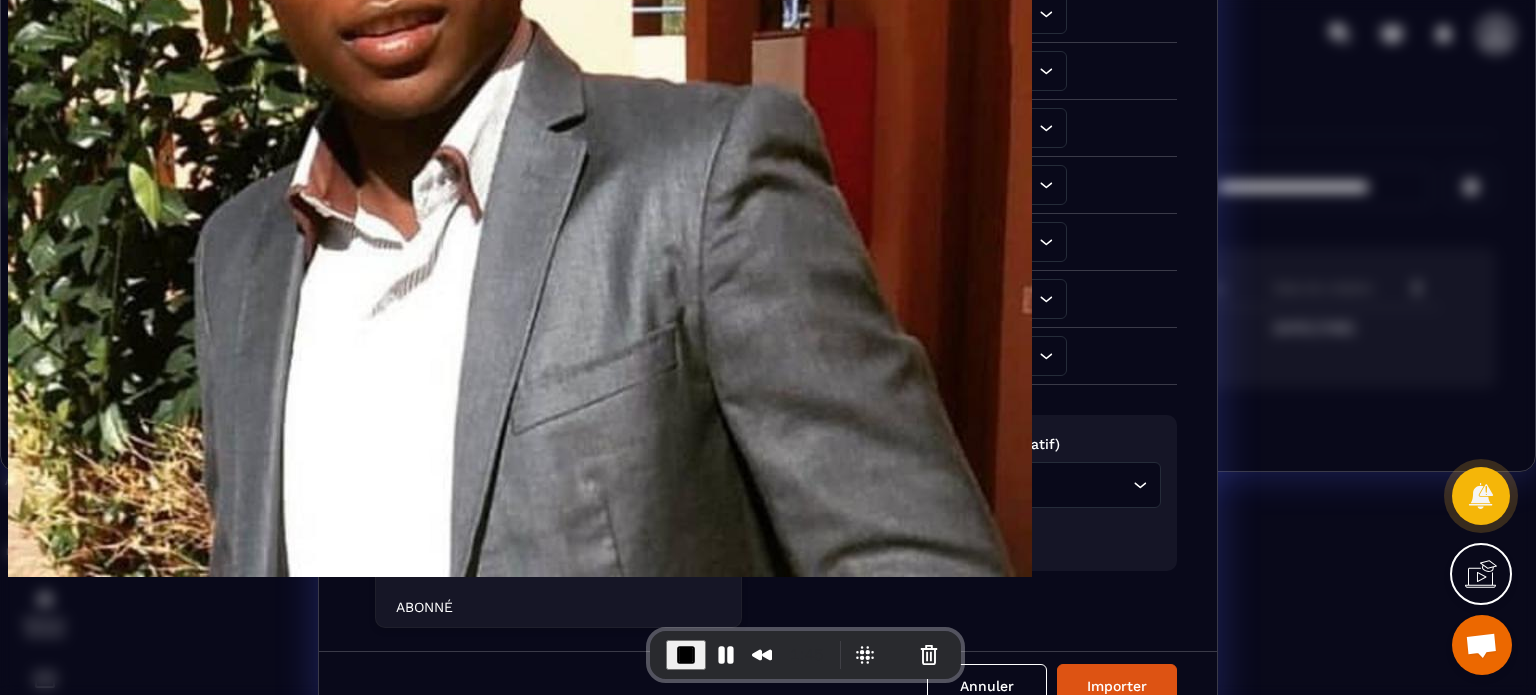 click 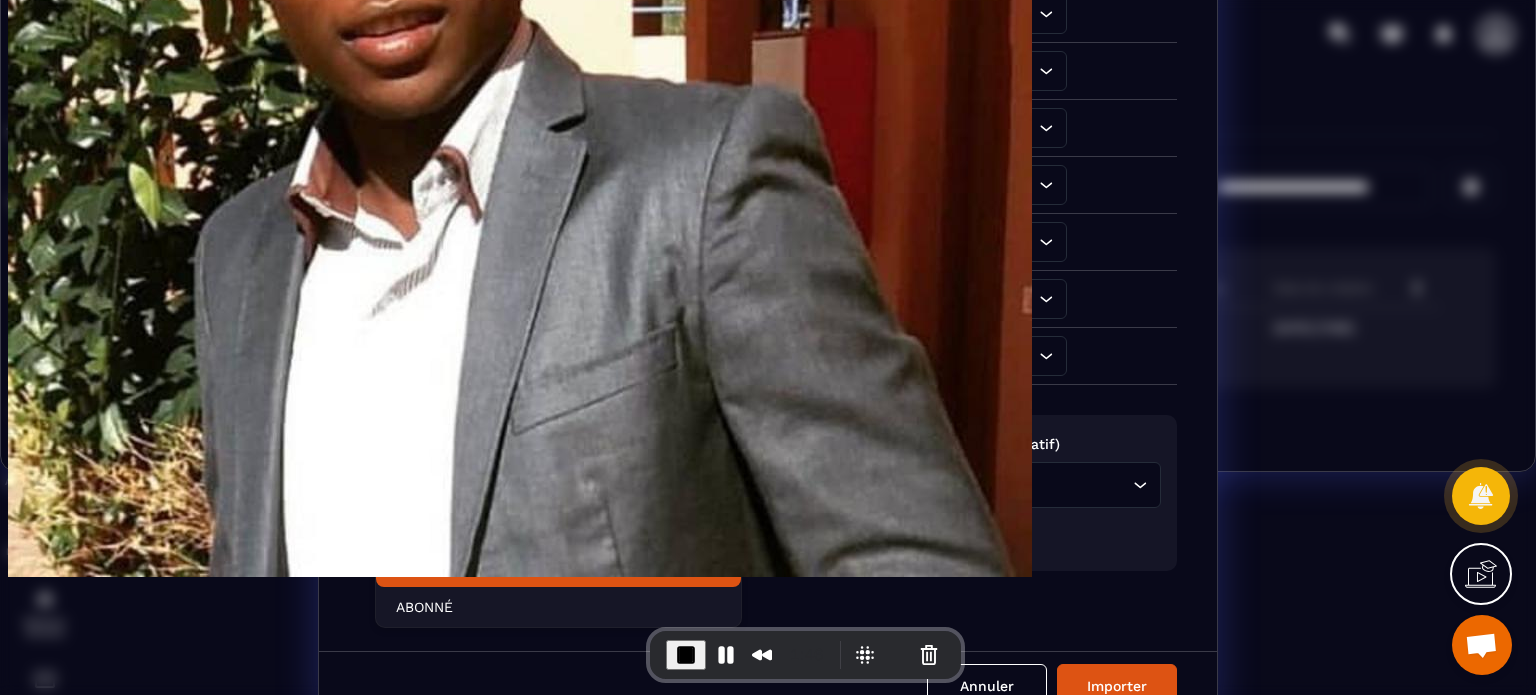 click on "VSL OPTIN" 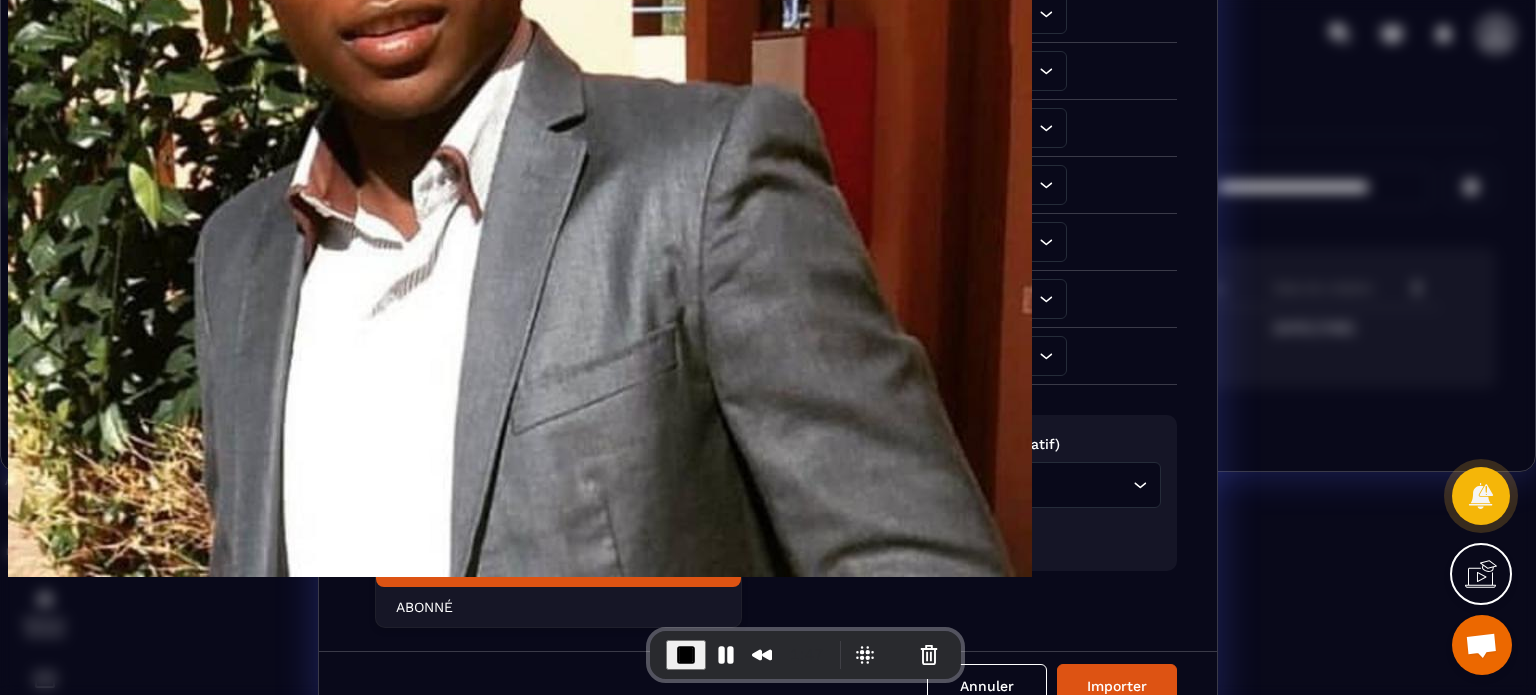click 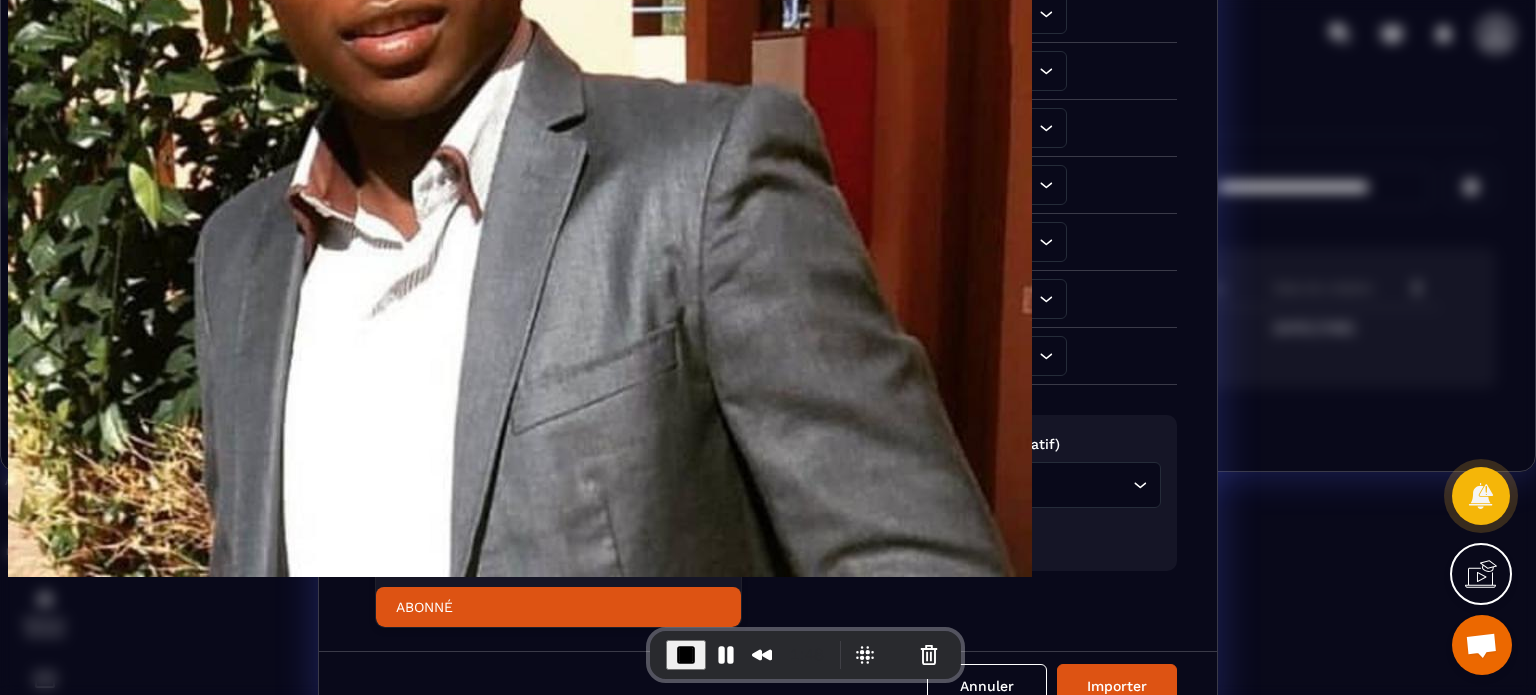 click on "ABONNÉ" 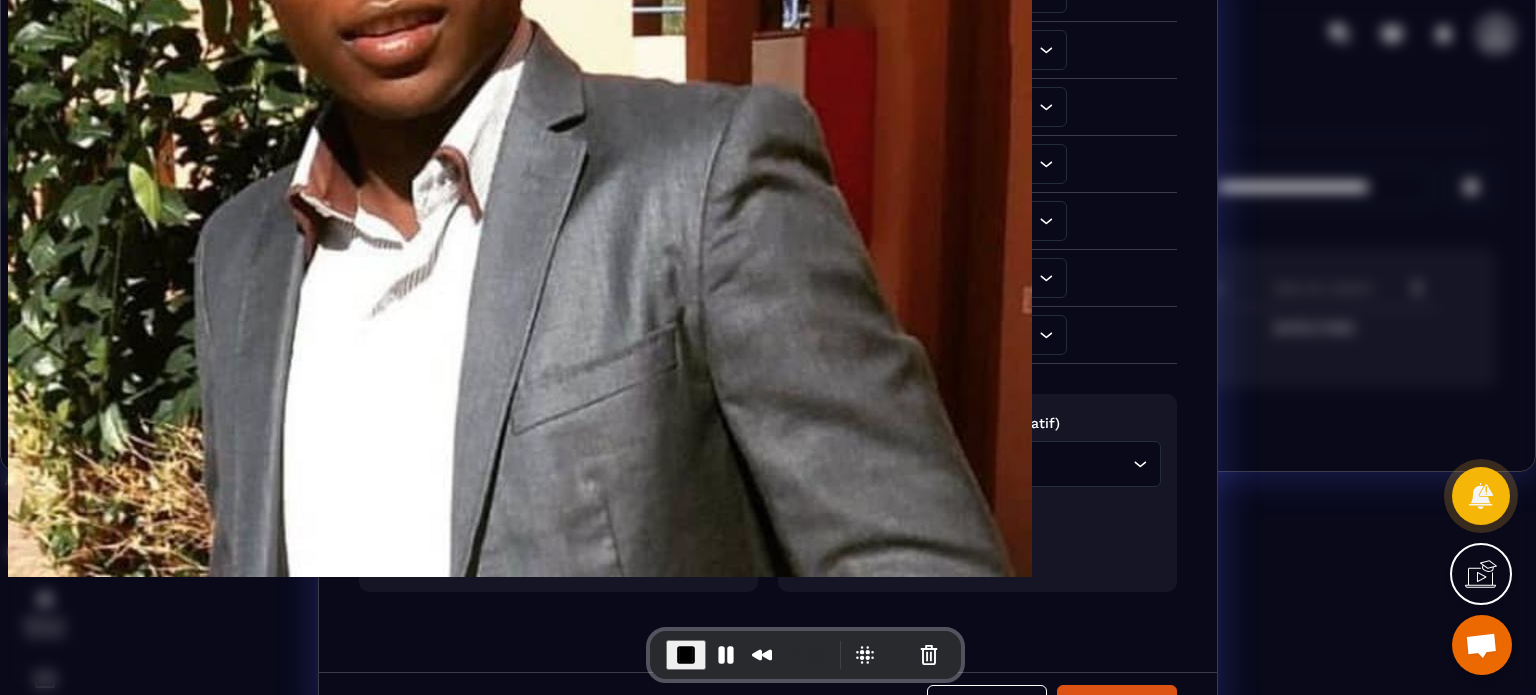 click on "Loading..." 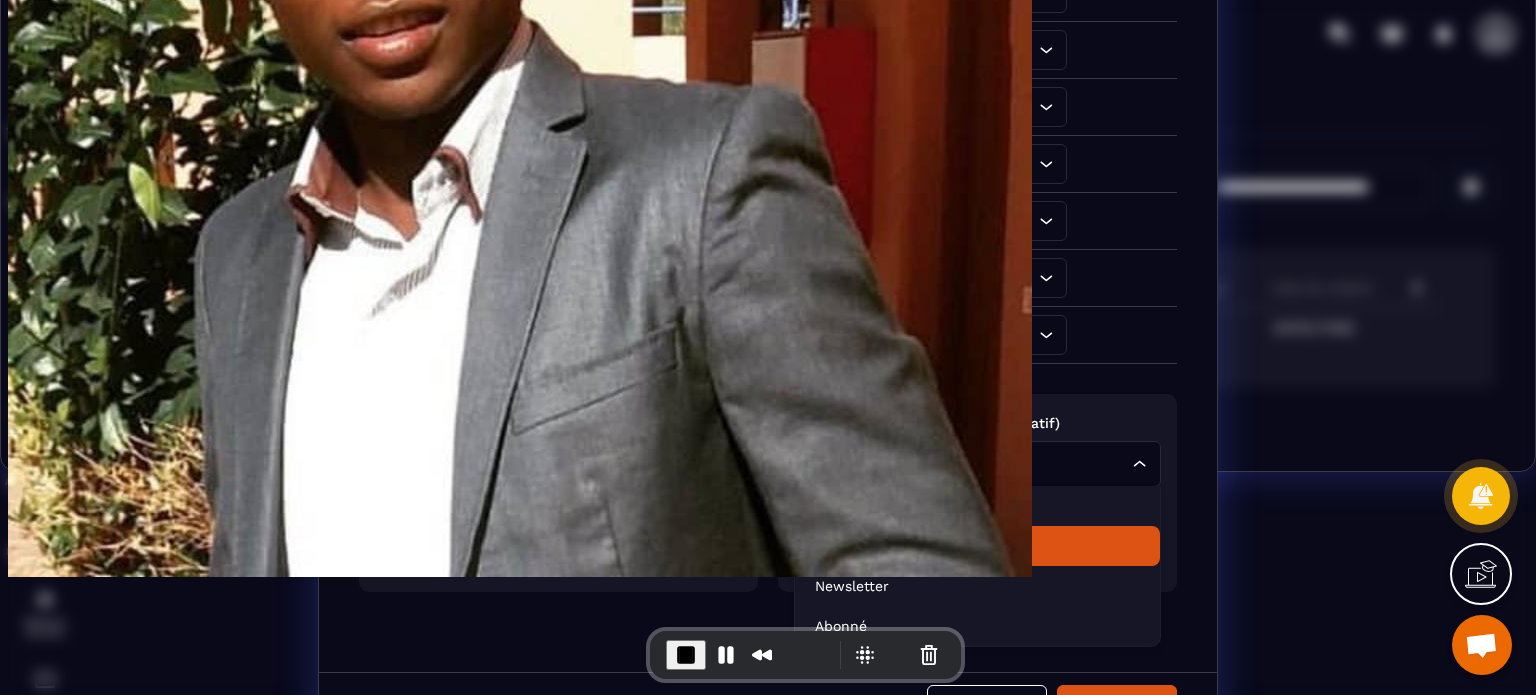 click on "Sélectionner les listes (facultatif) ABONNÉ Loading... NEWSLETTER VSL OPTIN ABONNÉ Sélectionner les étiquettes (facultatif) Loading... VSL optin Rester abonné Newsletter Abonné" at bounding box center [768, 493] 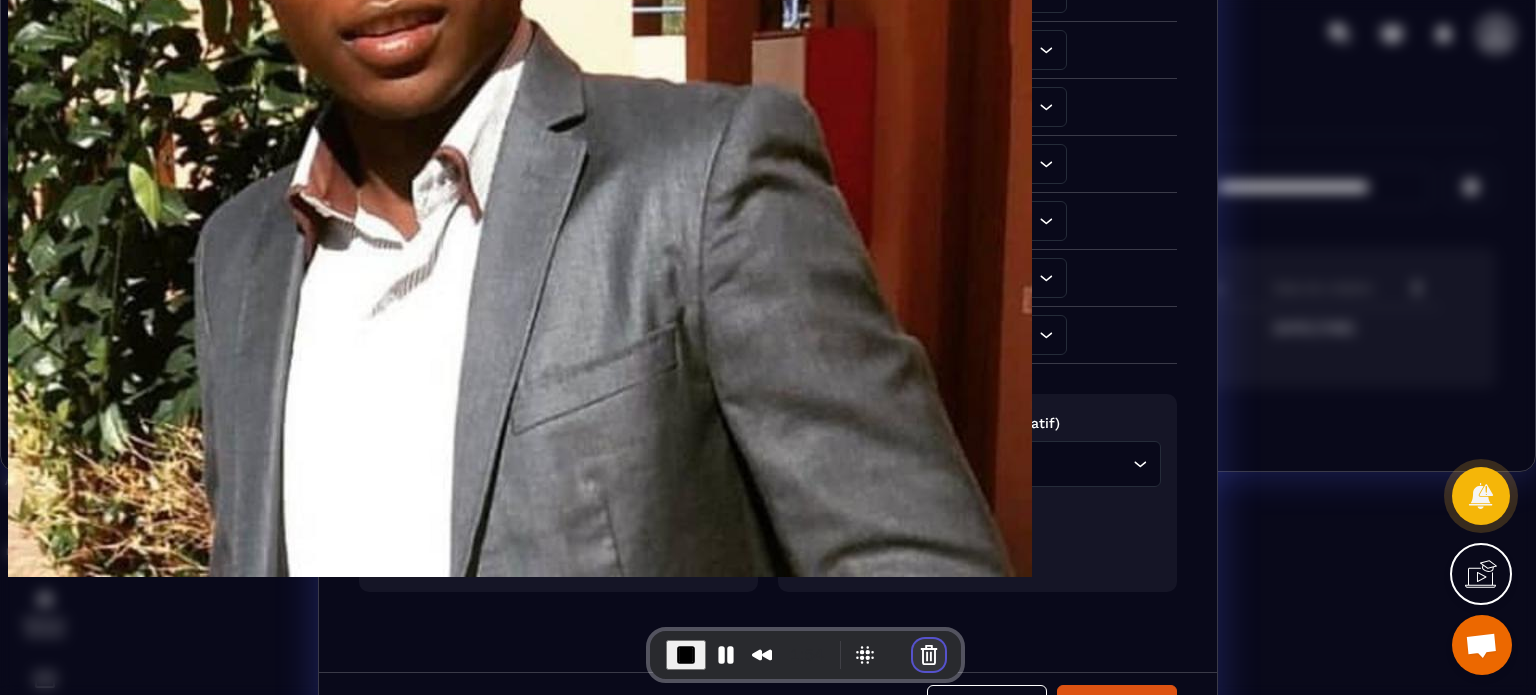 click at bounding box center (929, 655) 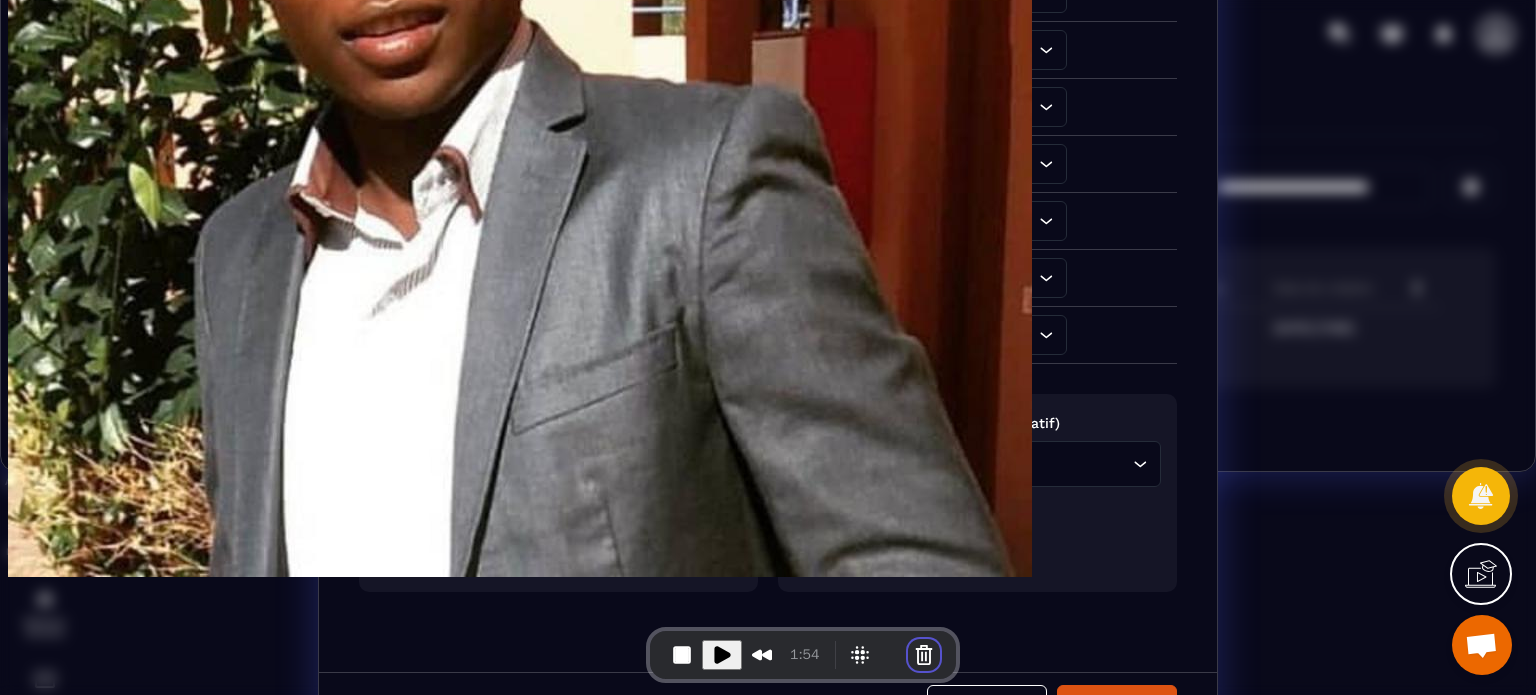 click on "Cancel recording" at bounding box center (599, 864) 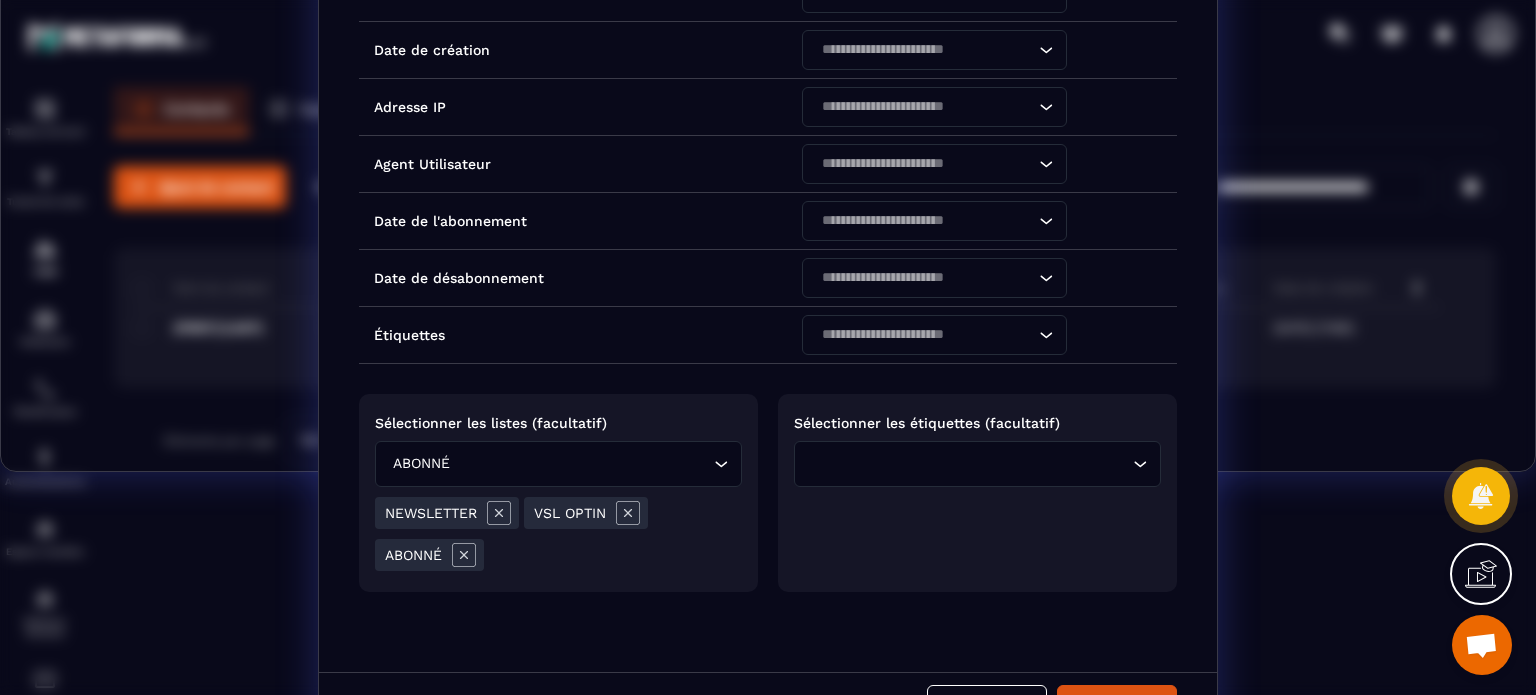 scroll, scrollTop: 0, scrollLeft: 0, axis: both 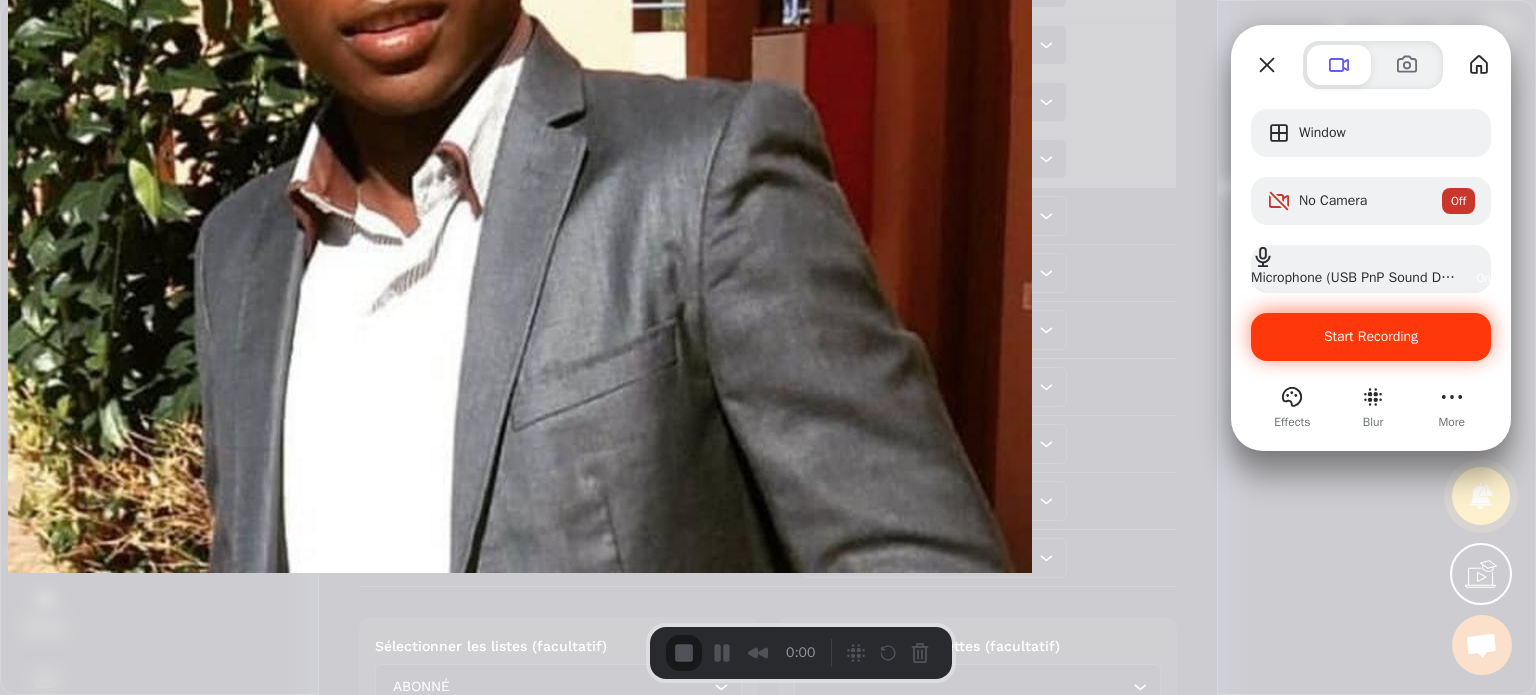 click on "Start Recording" at bounding box center (1371, 337) 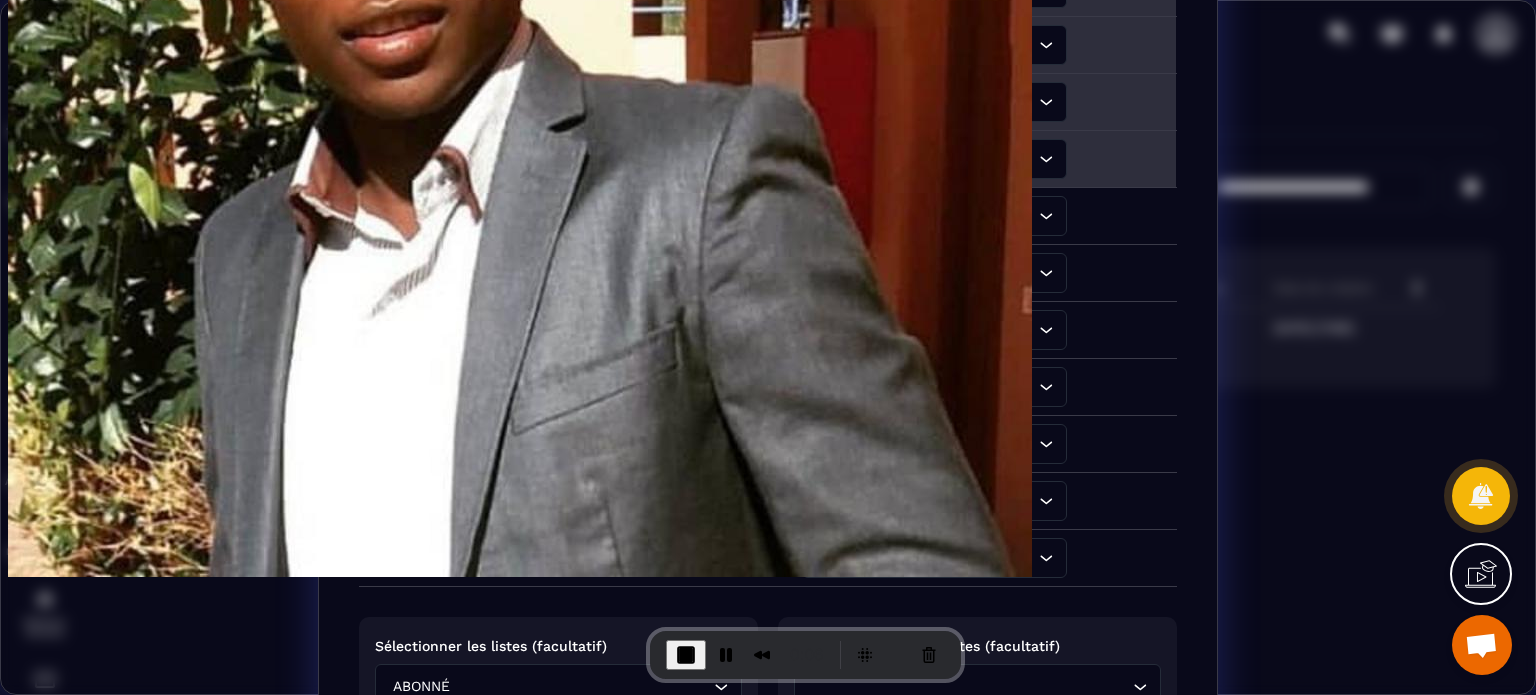 scroll, scrollTop: 268, scrollLeft: 0, axis: vertical 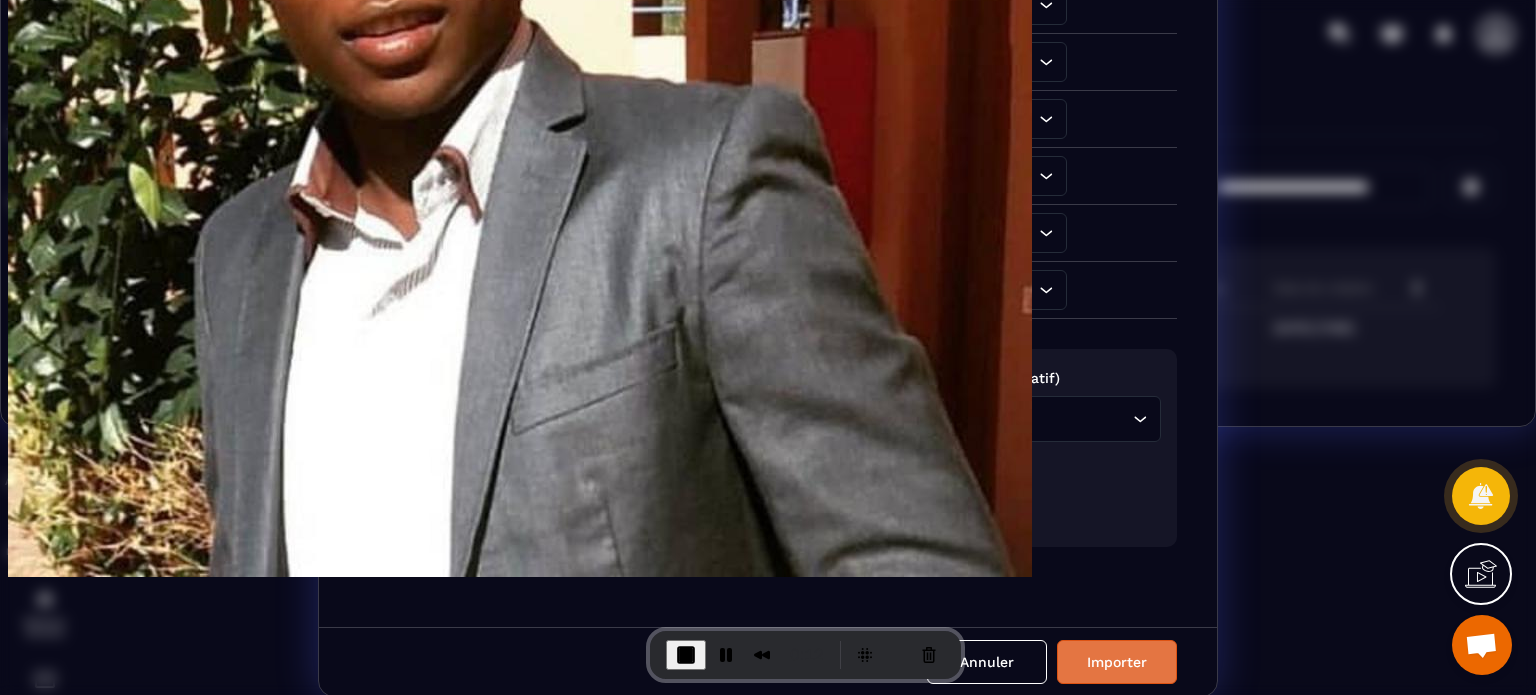 click on "Importer" at bounding box center [1117, 662] 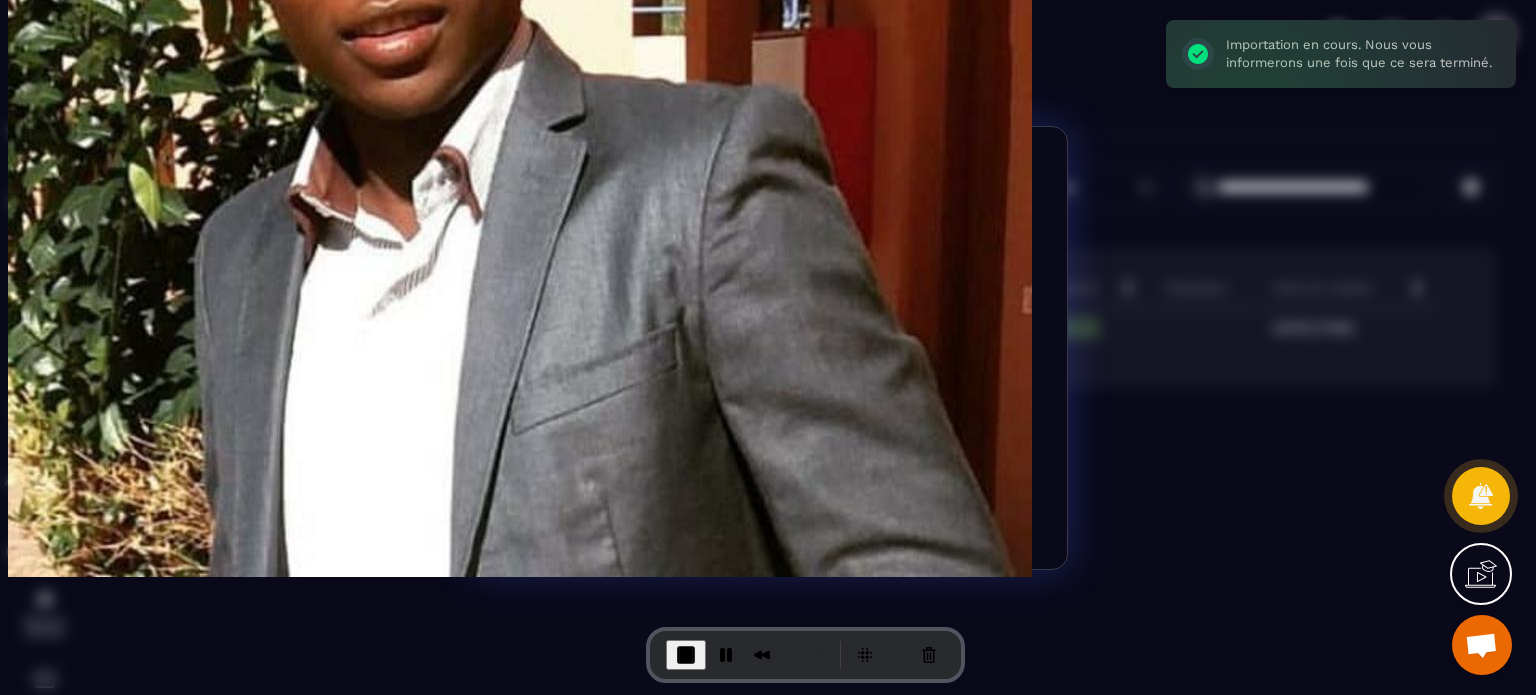 scroll, scrollTop: 0, scrollLeft: 0, axis: both 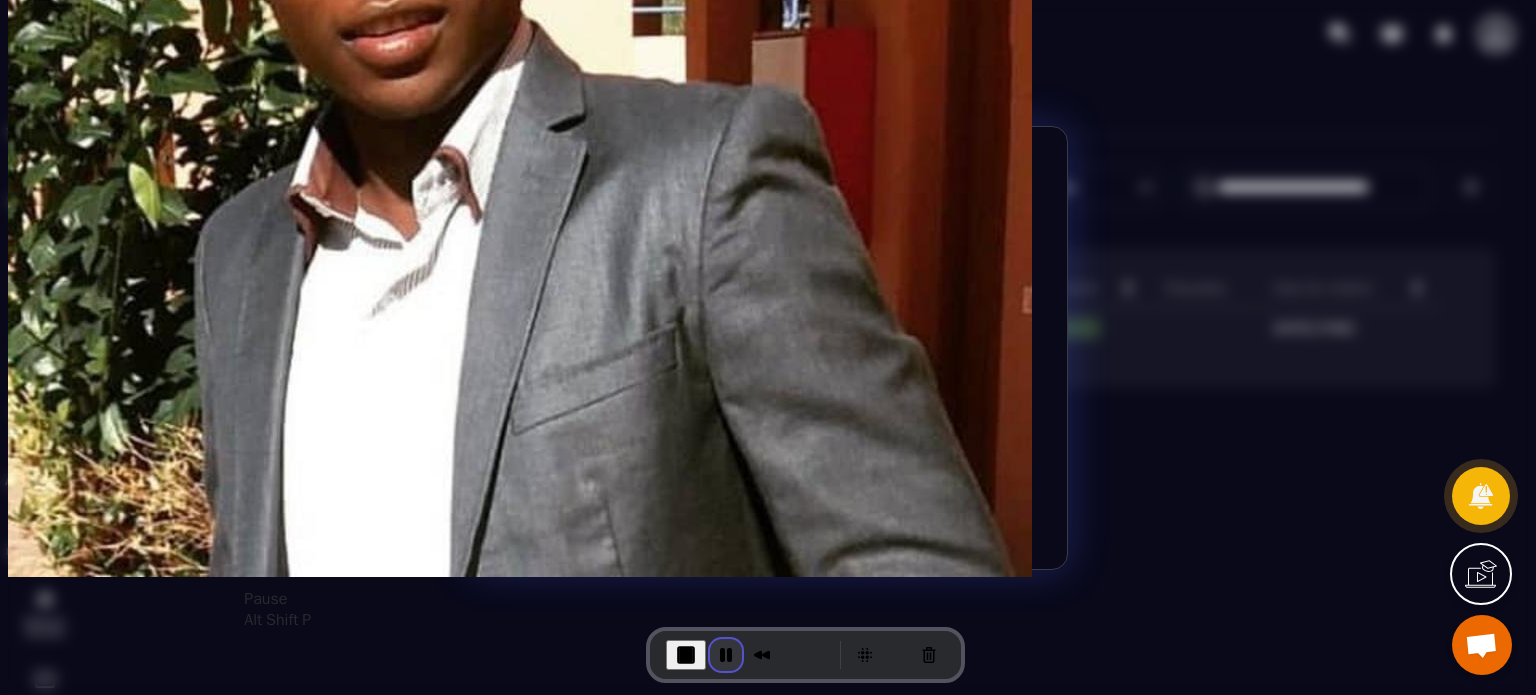 click at bounding box center [726, 655] 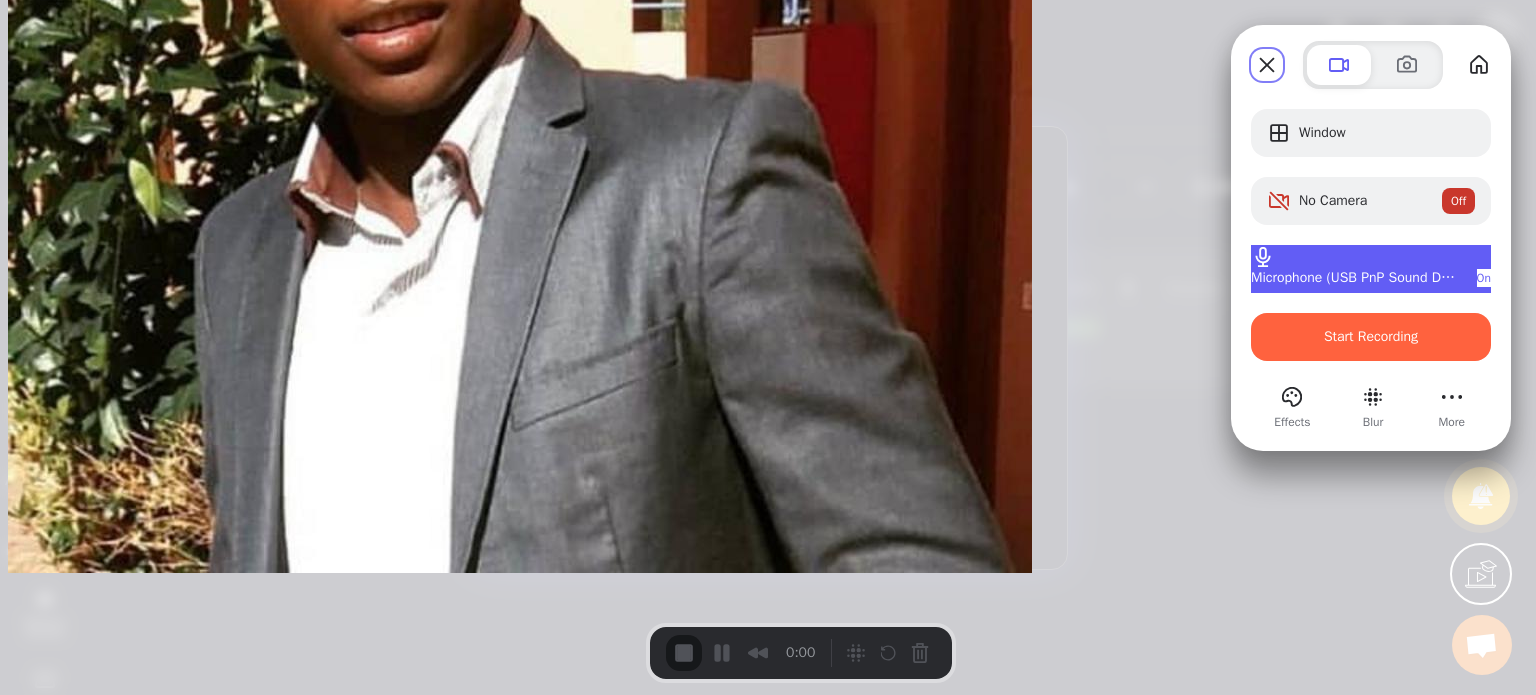 click on "Microphone (USB PnP Sound Device) On" at bounding box center (1371, 269) 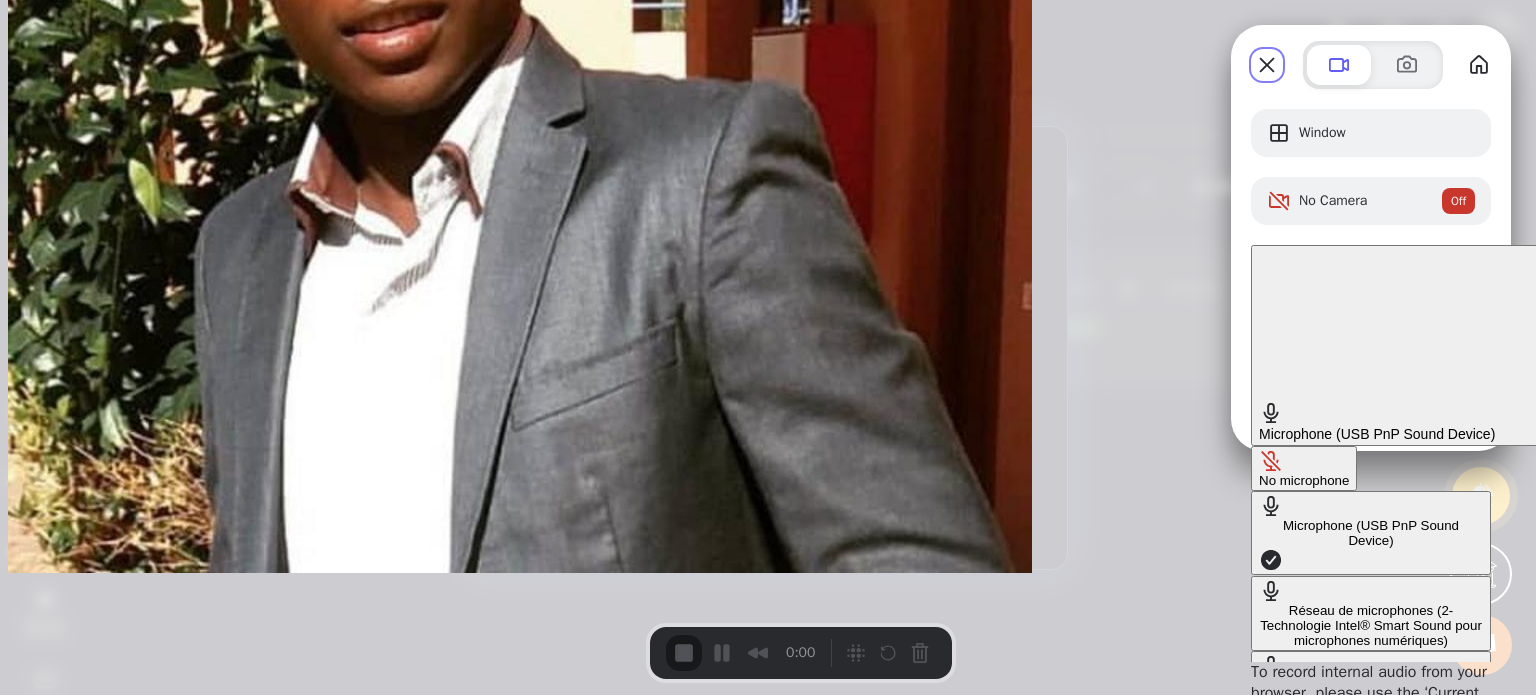 click on "No microphone" at bounding box center [1304, 468] 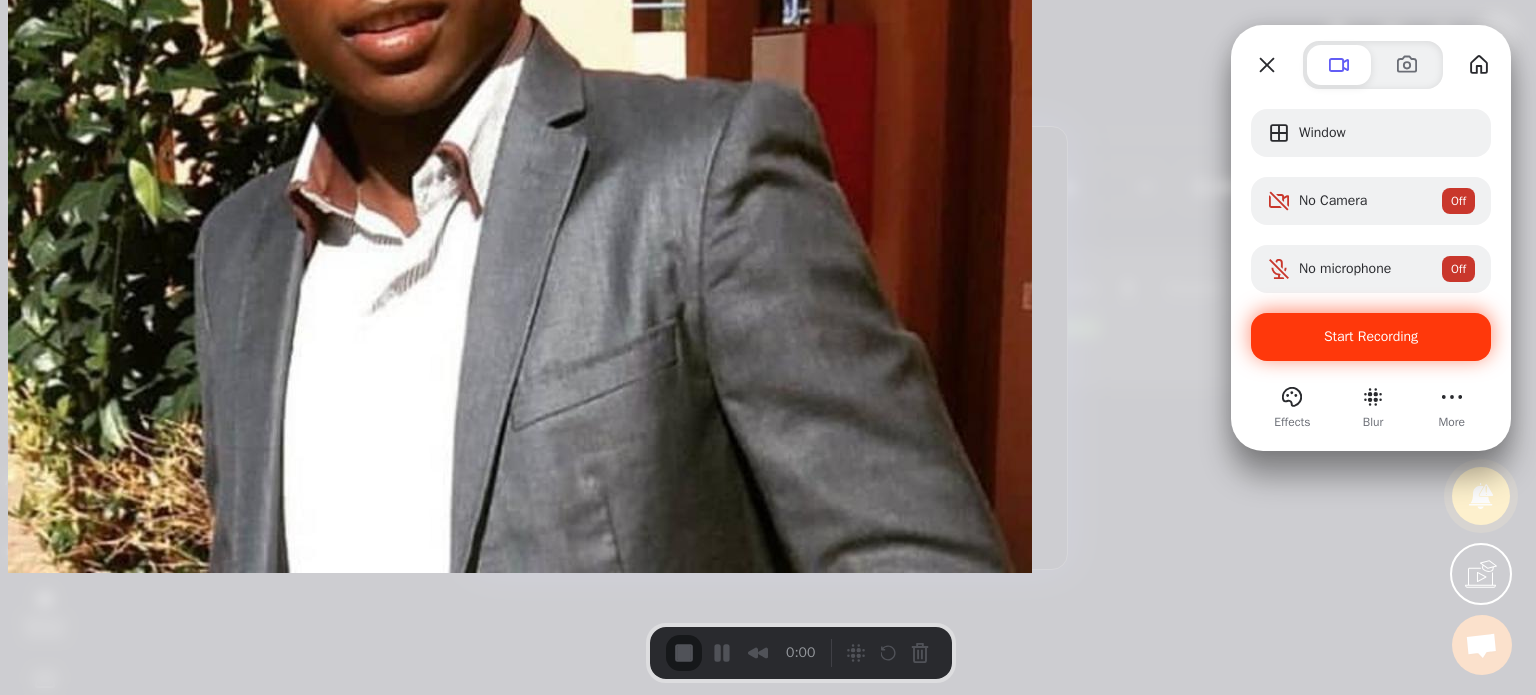 click on "Start Recording" at bounding box center (1371, 336) 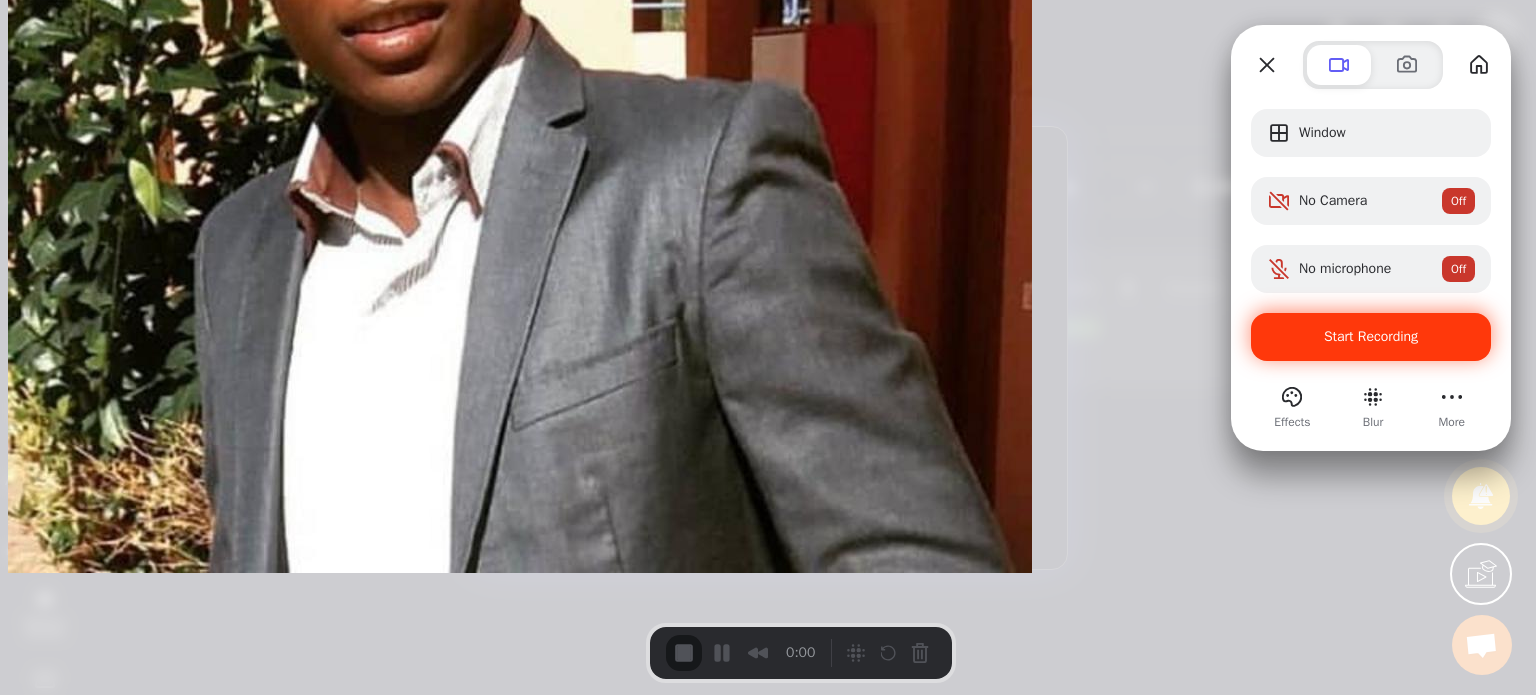 click on "Yes, proceed" at bounding box center (435, 1580) 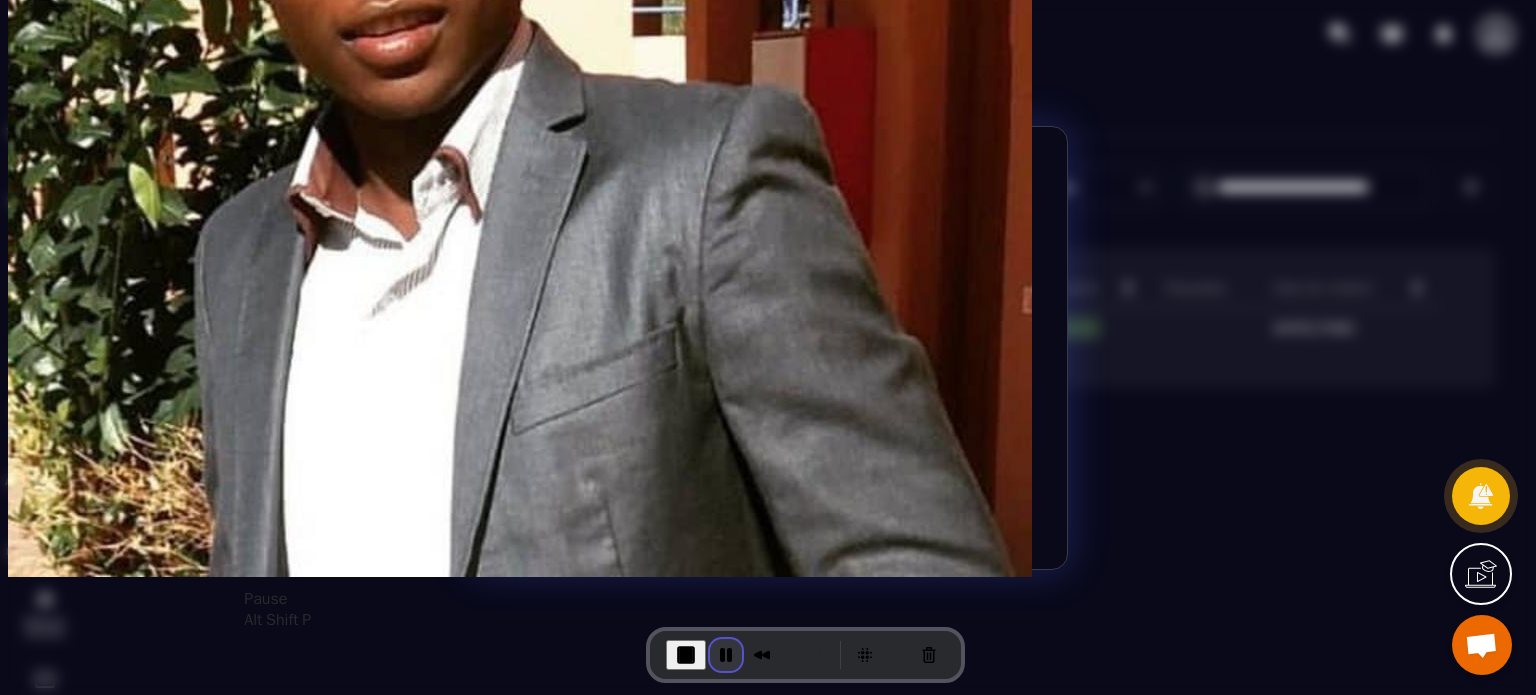 click at bounding box center (726, 655) 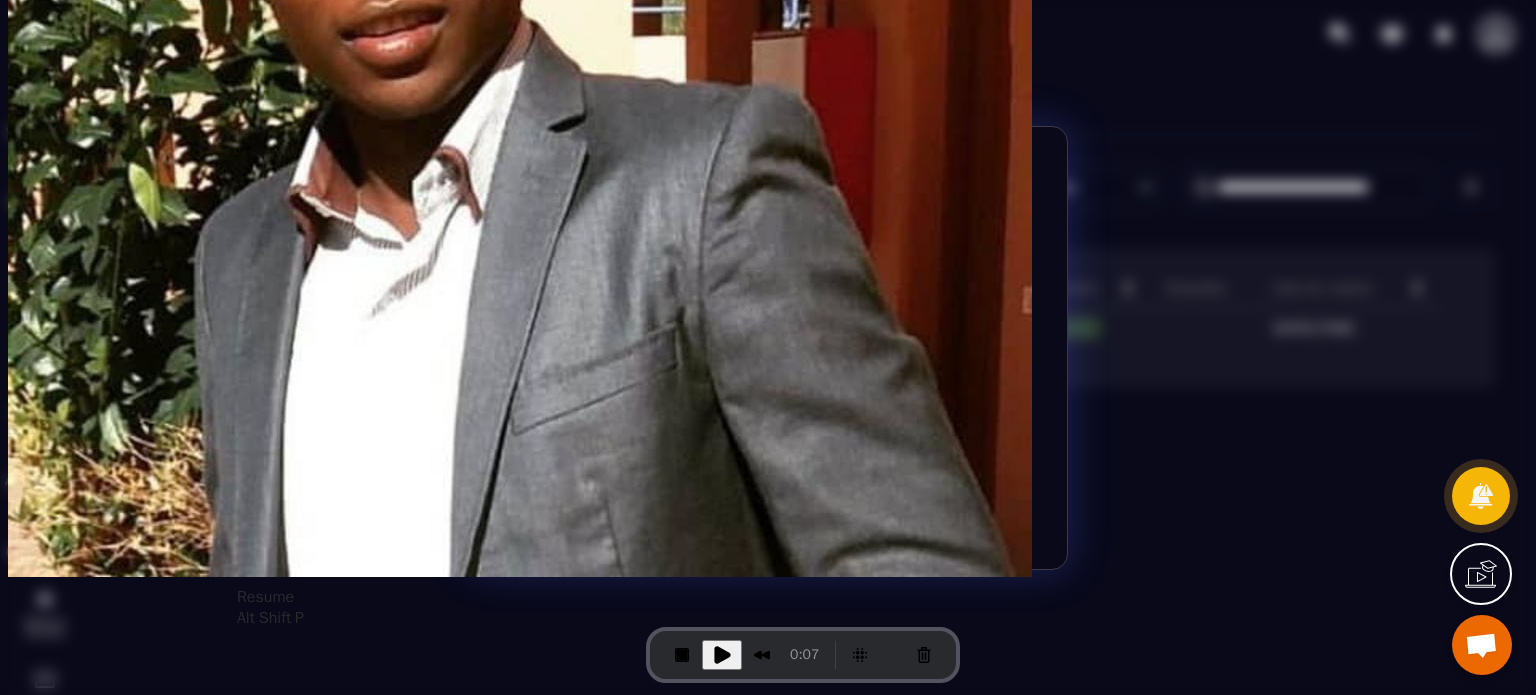 click at bounding box center [722, 655] 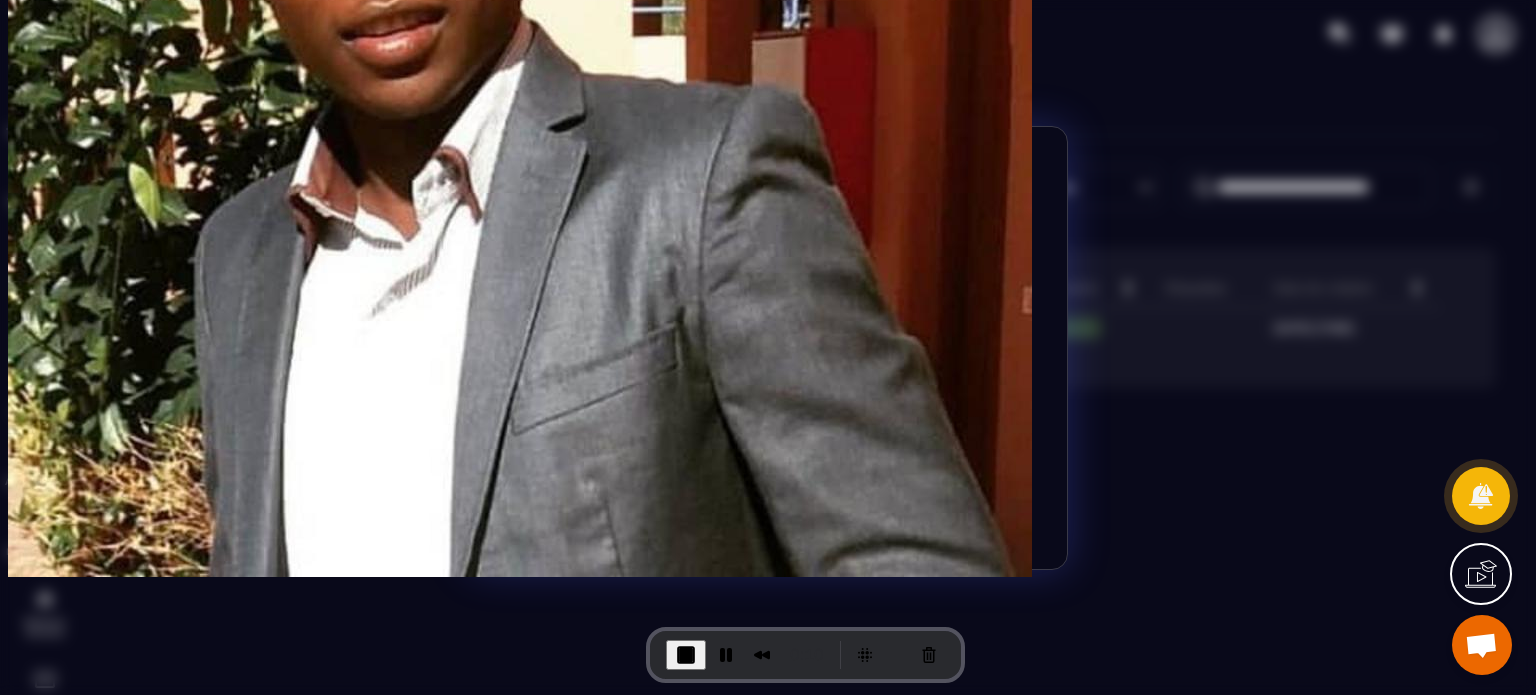 click on "J'ai compris" at bounding box center (768, 507) 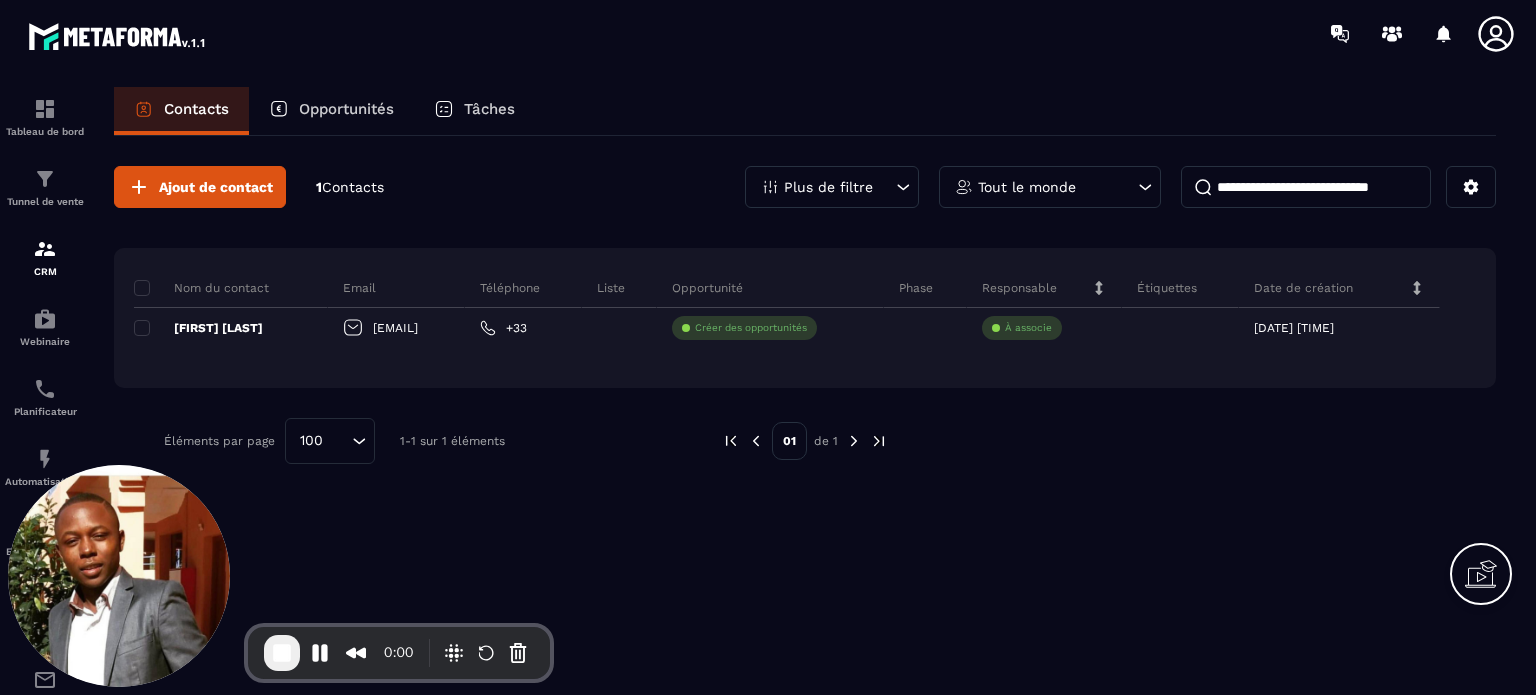 scroll, scrollTop: 0, scrollLeft: 0, axis: both 